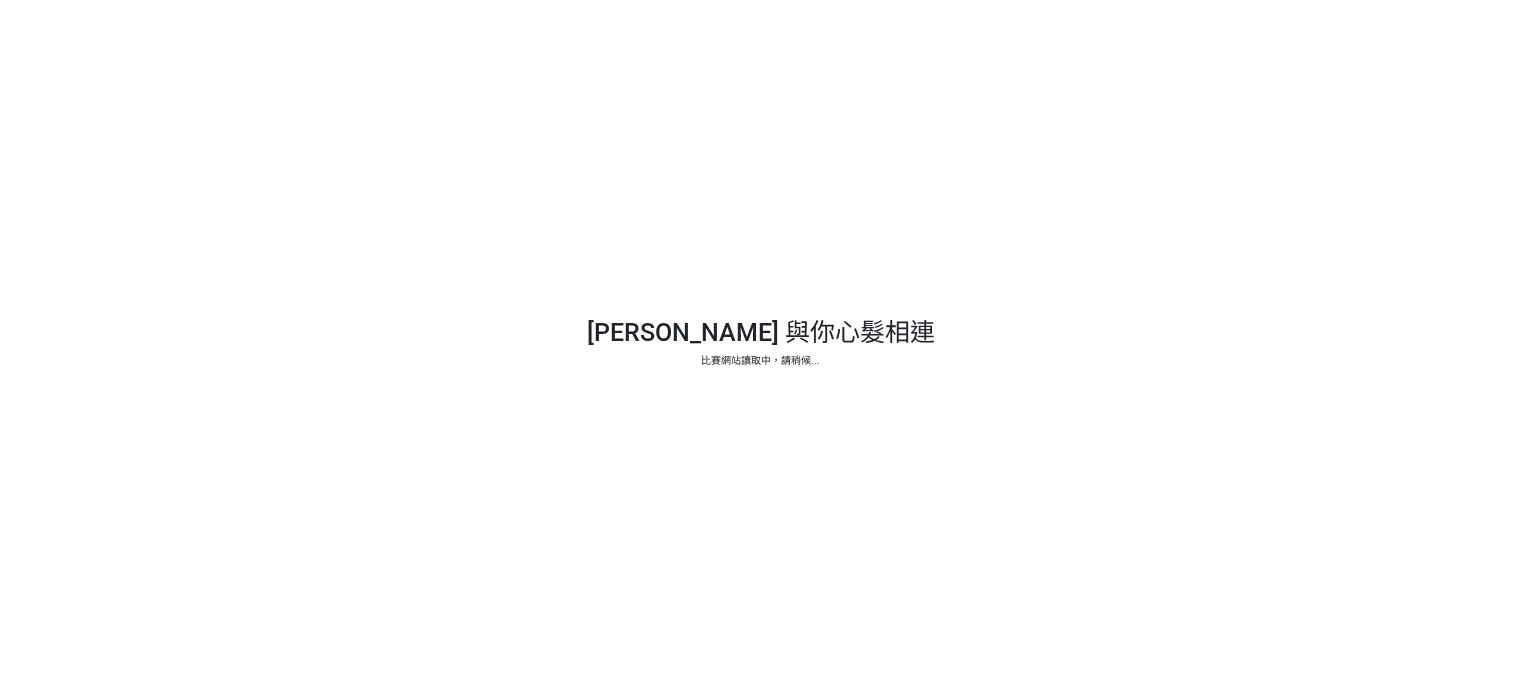 scroll, scrollTop: 0, scrollLeft: 0, axis: both 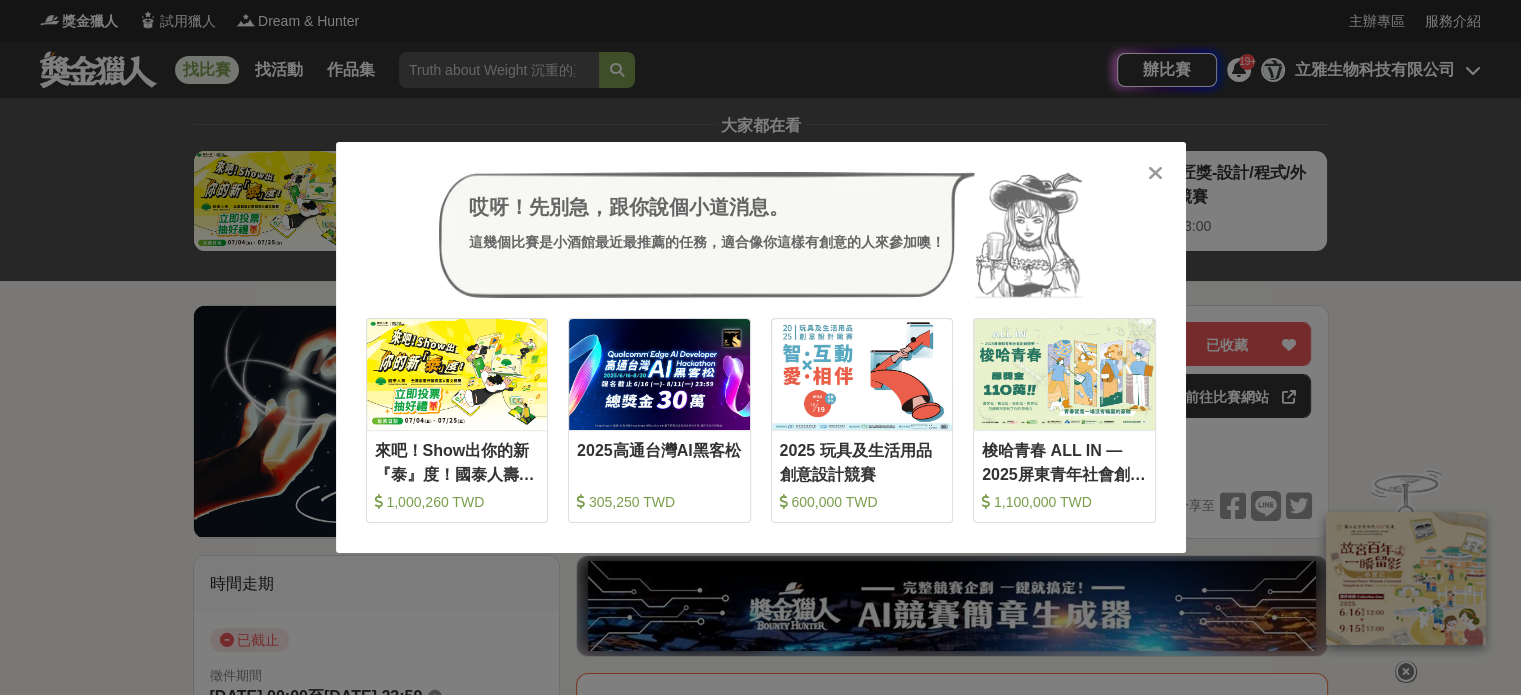 click at bounding box center (1155, 173) 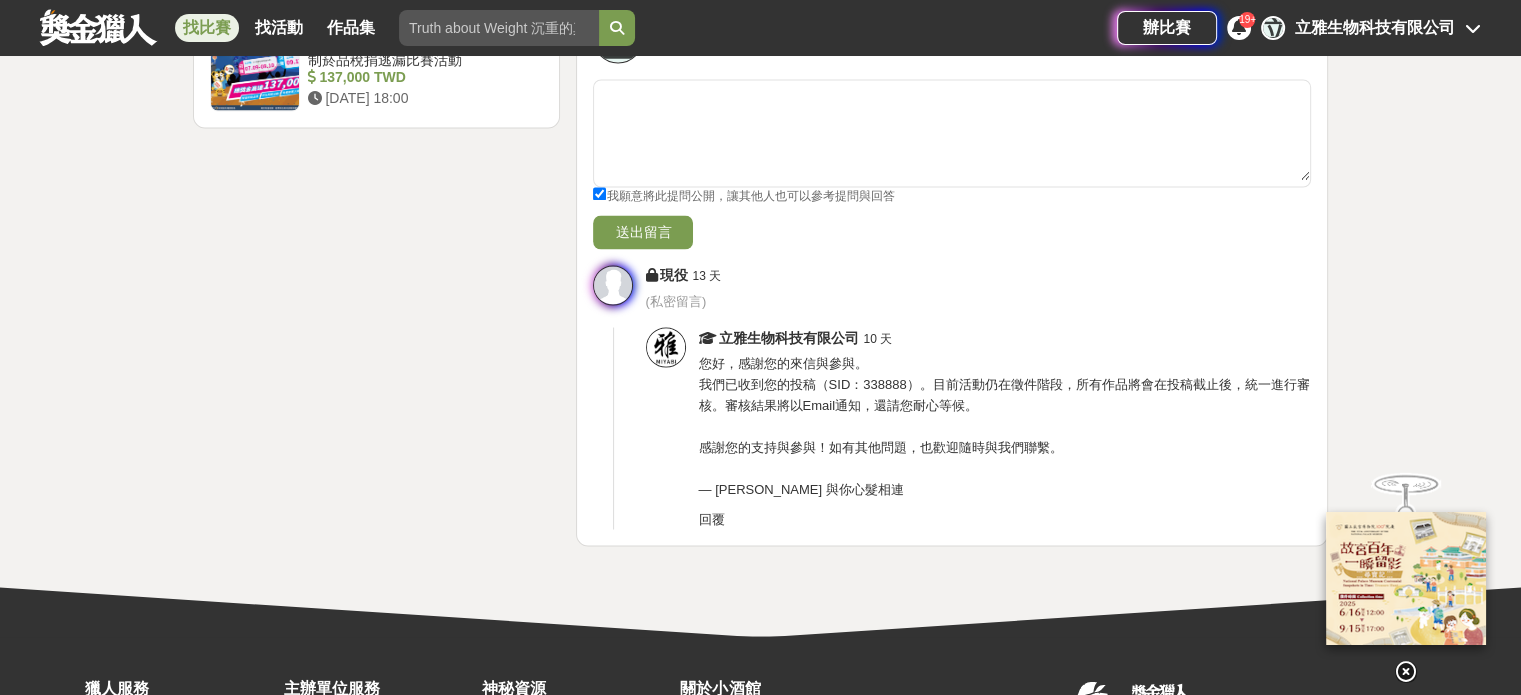 scroll, scrollTop: 3600, scrollLeft: 0, axis: vertical 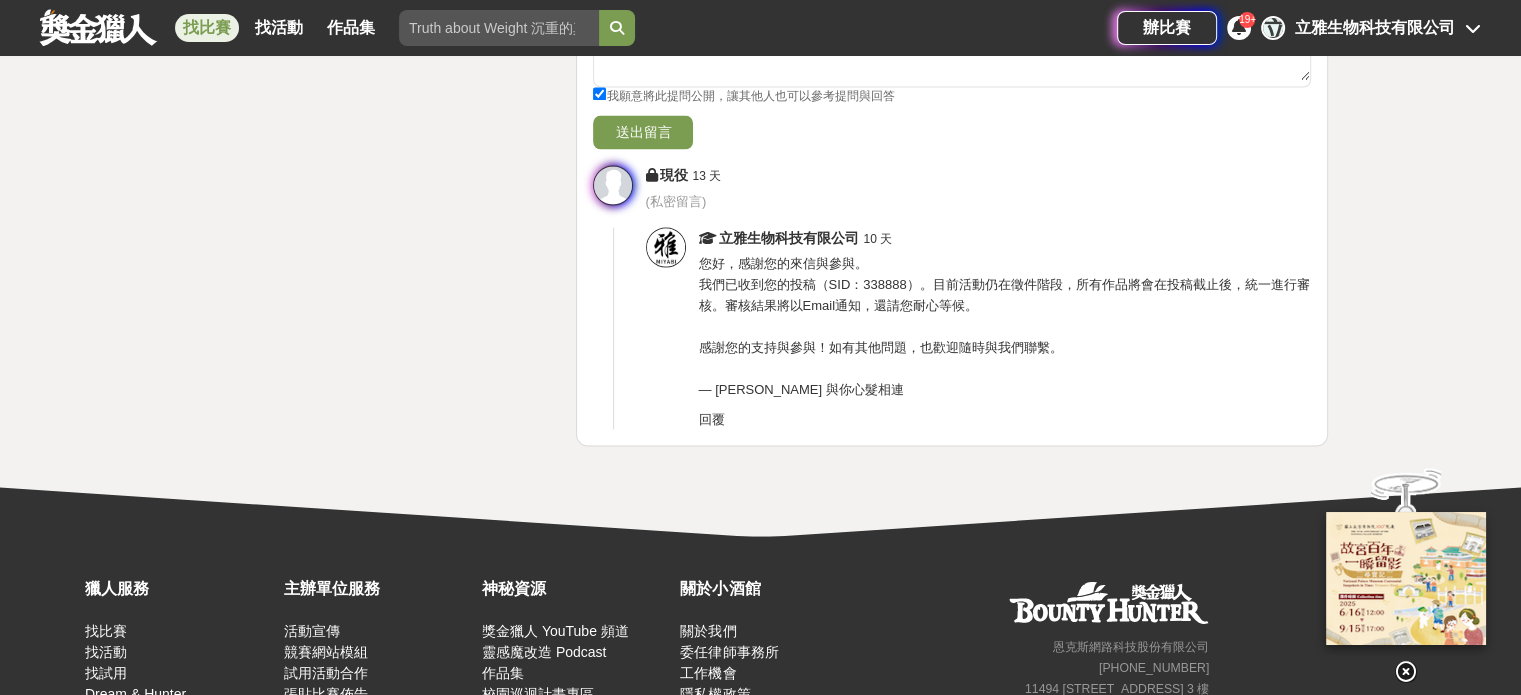 click on "( 私密留言 )" at bounding box center [675, 200] 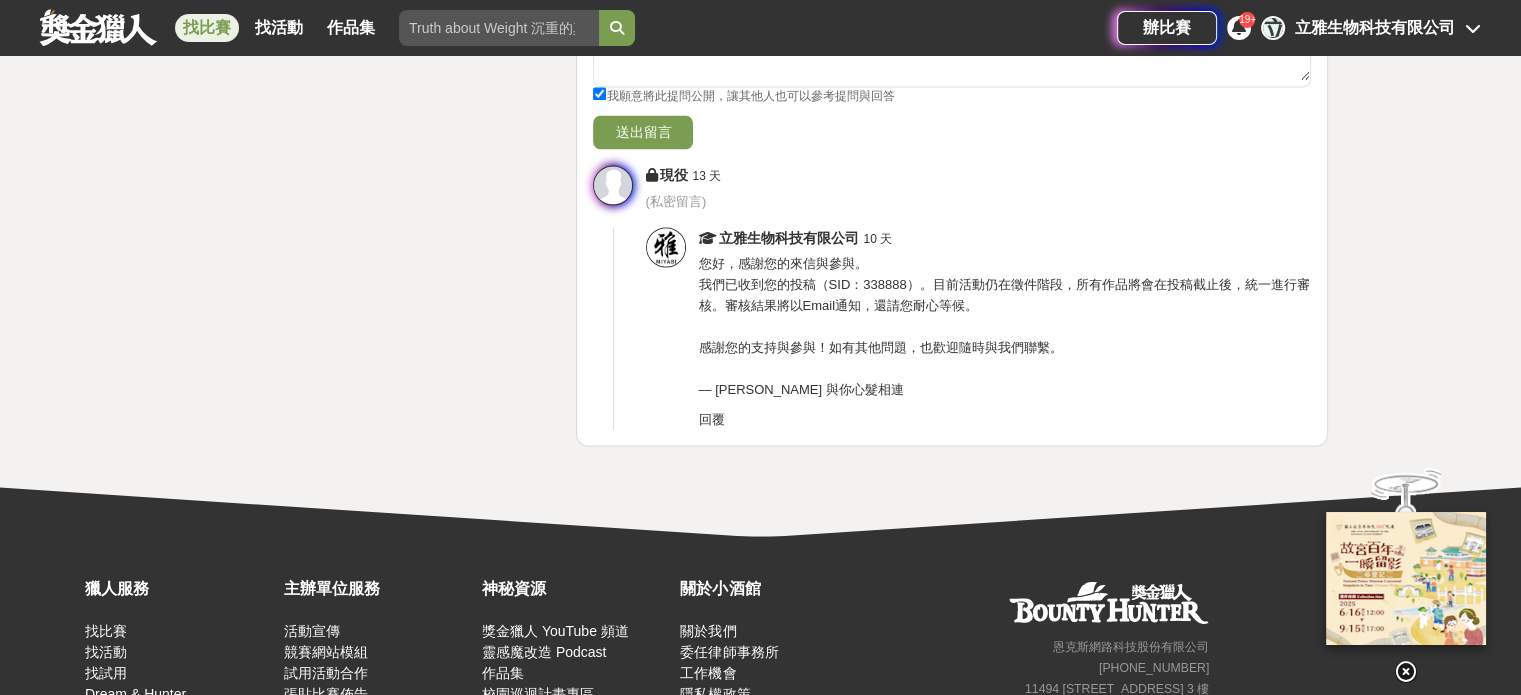 scroll, scrollTop: 3400, scrollLeft: 0, axis: vertical 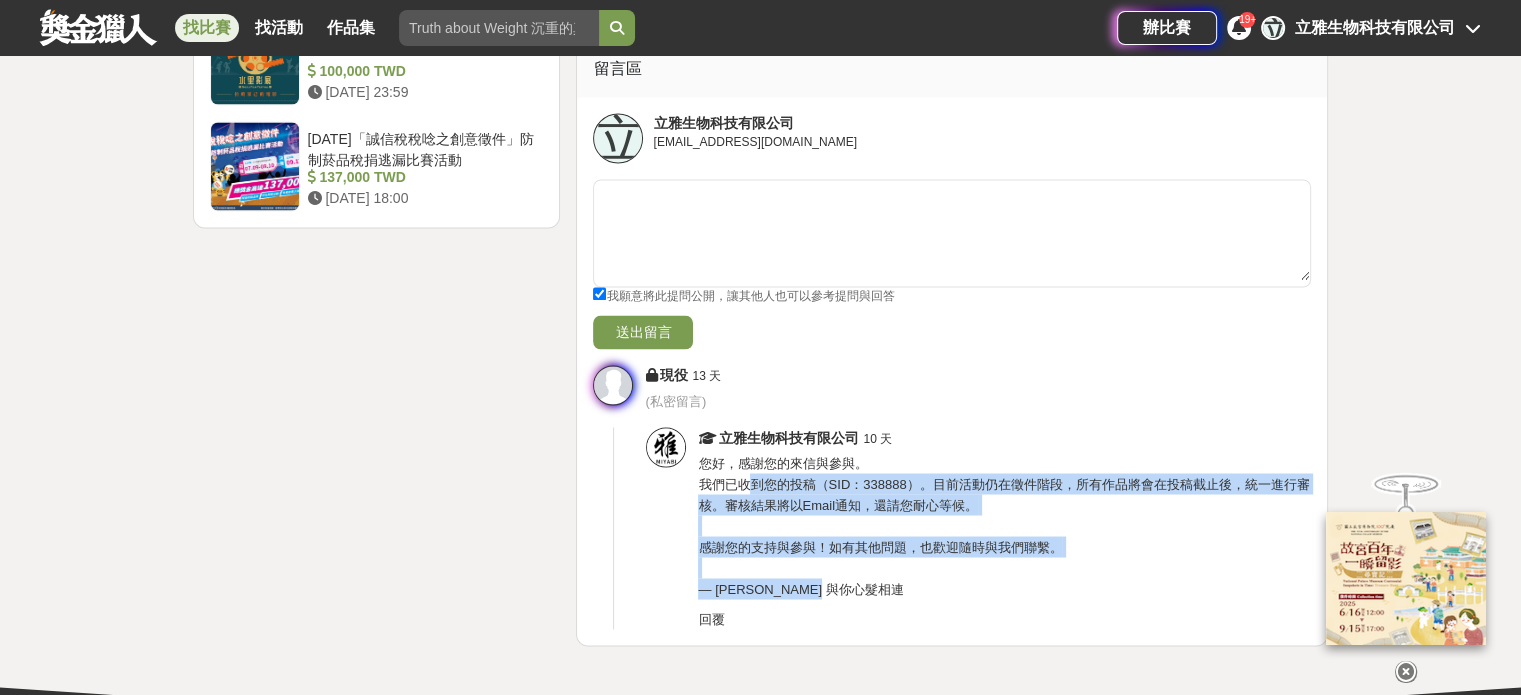 drag, startPoint x: 753, startPoint y: 471, endPoint x: 1000, endPoint y: 571, distance: 266.47513 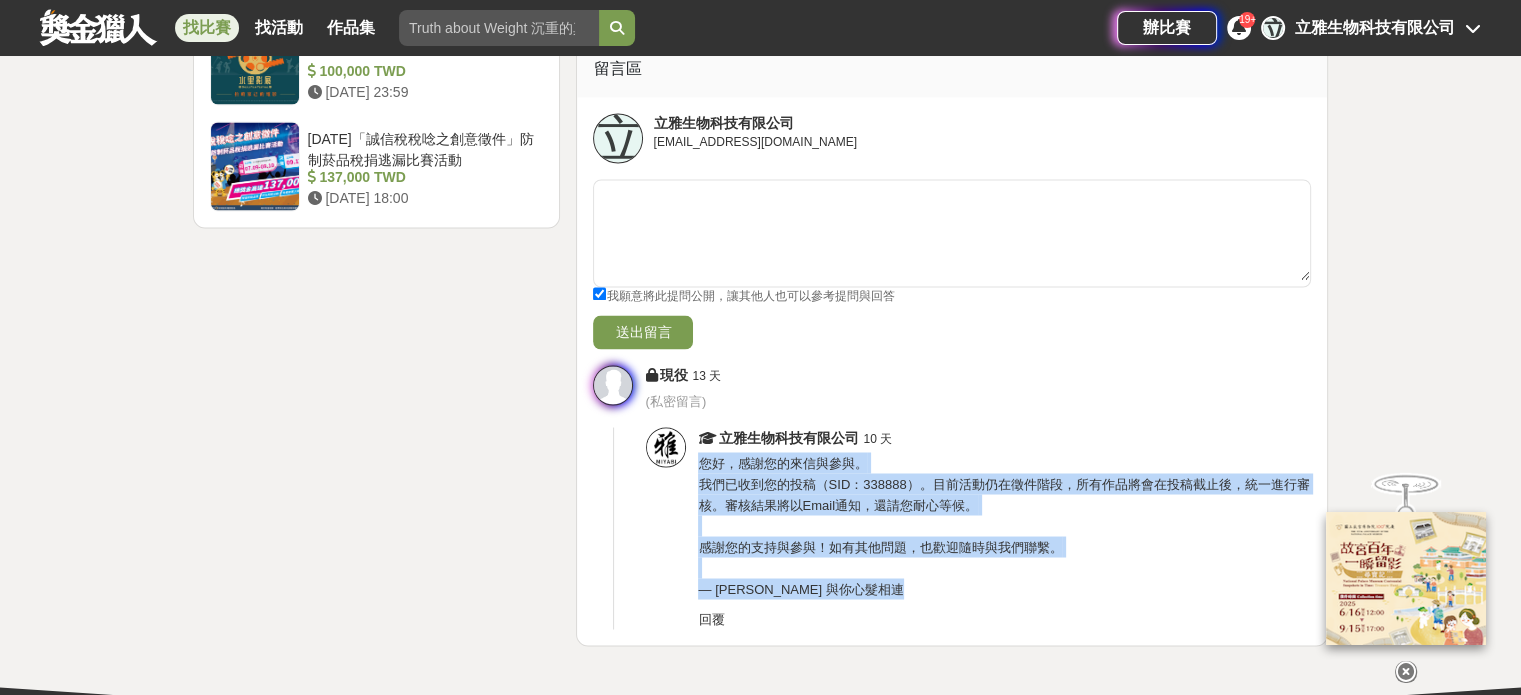 drag, startPoint x: 1000, startPoint y: 571, endPoint x: 1113, endPoint y: 426, distance: 183.83145 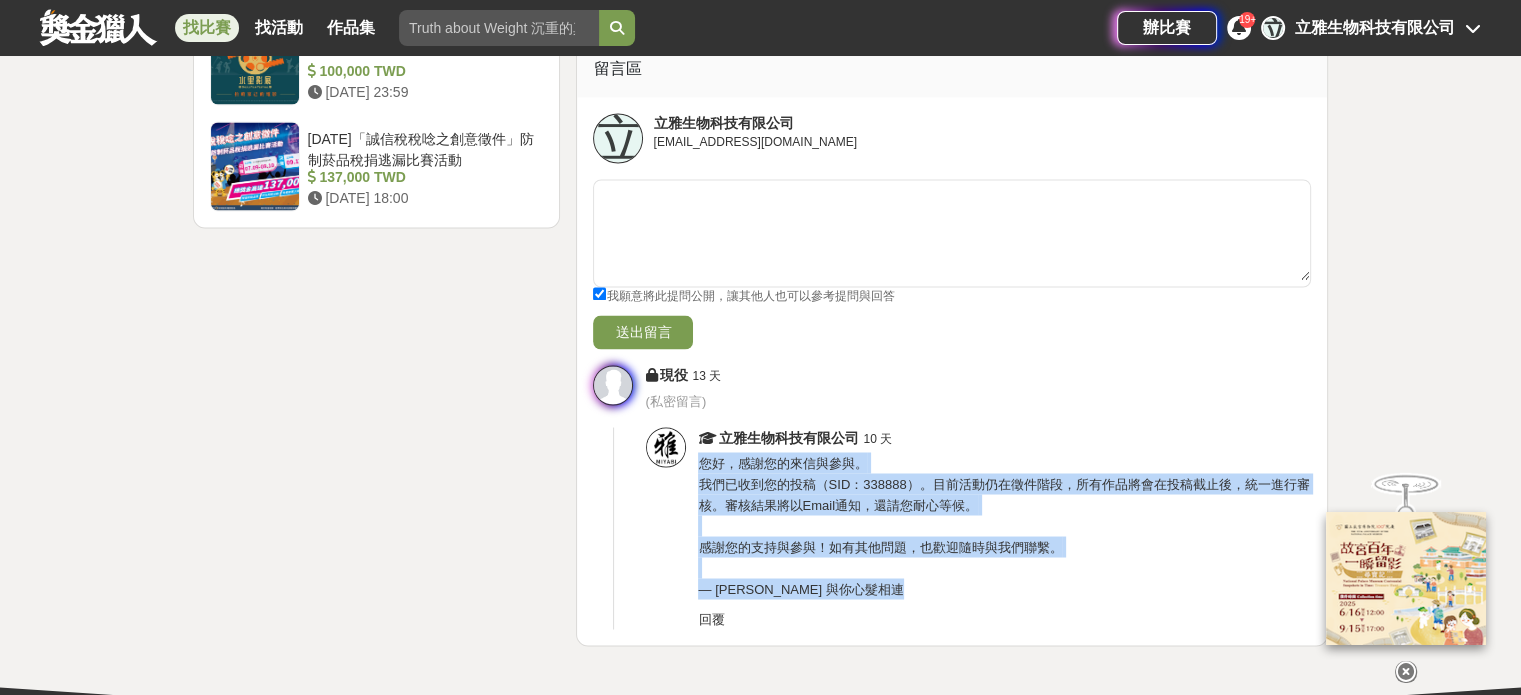 click on "立雅生物科技有限公司 10 天 您好，感謝您的來信與參與。
我們已收到您的投稿（SID：338888）。目前活動仍在徵件階段，所有作品將會在投稿截止後，統一進行審核。審核結果將以Email通知，還請您耐心等候。
感謝您的支持與參與！如有其他問題，也歡迎隨時與我們聯繫。
— MIYABI 與你心髮相連 回覆" at bounding box center (1004, 528) 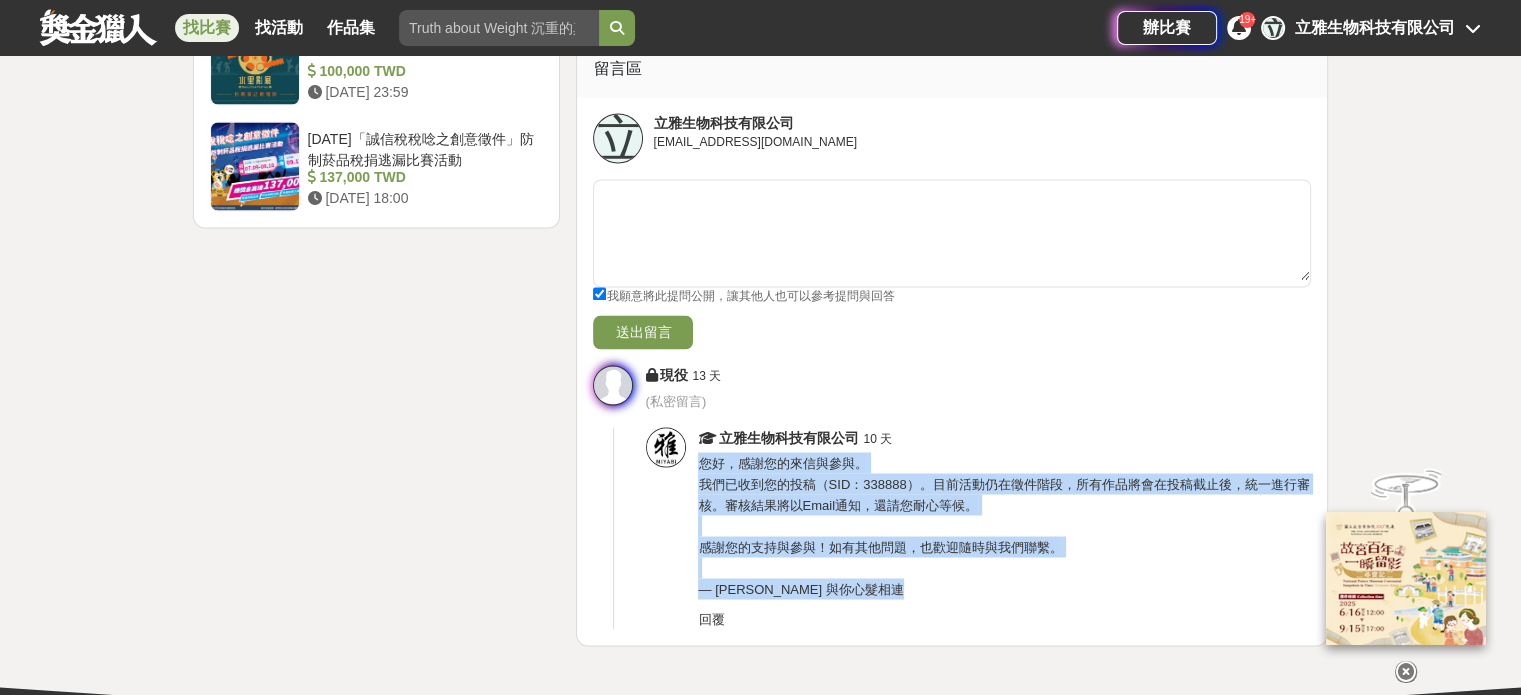 click on "立雅生物科技有限公司 10 天" at bounding box center (1004, 437) 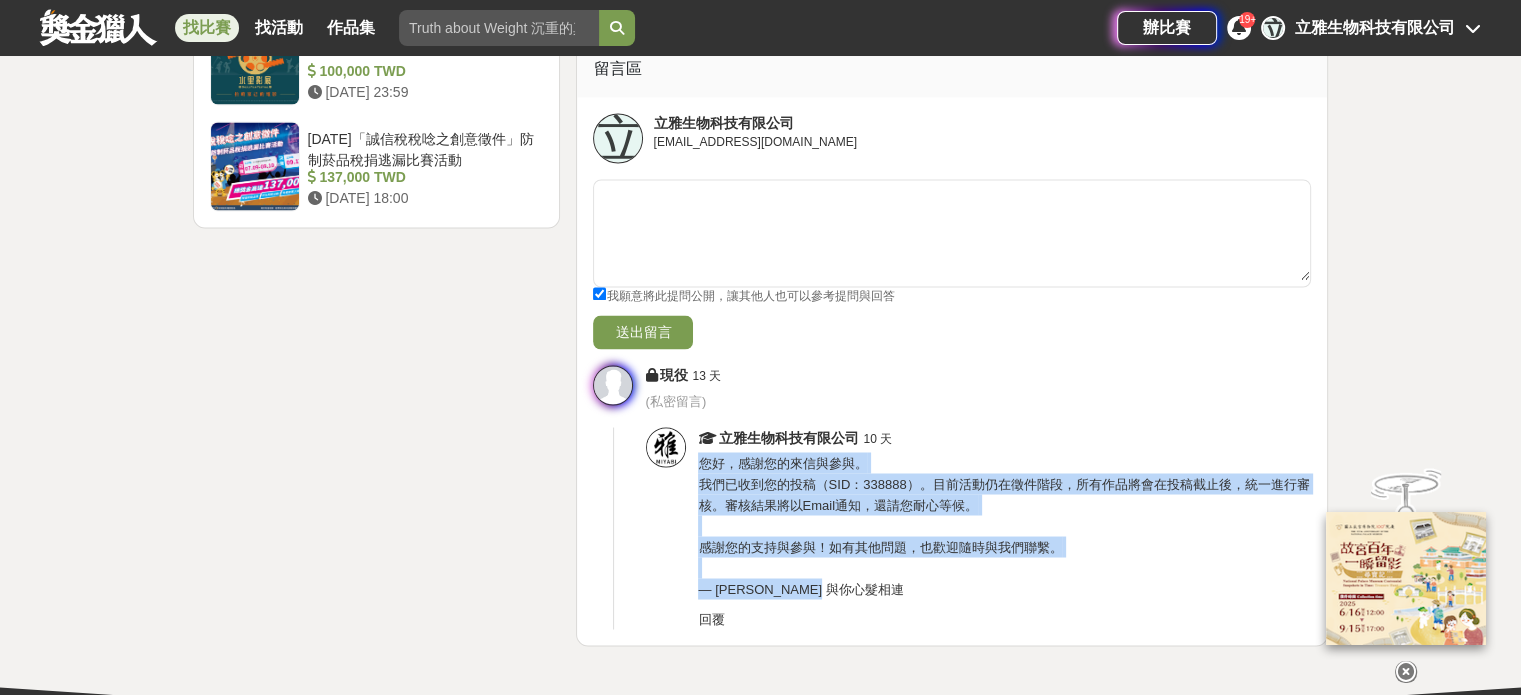 drag, startPoint x: 1112, startPoint y: 439, endPoint x: 1081, endPoint y: 599, distance: 162.97546 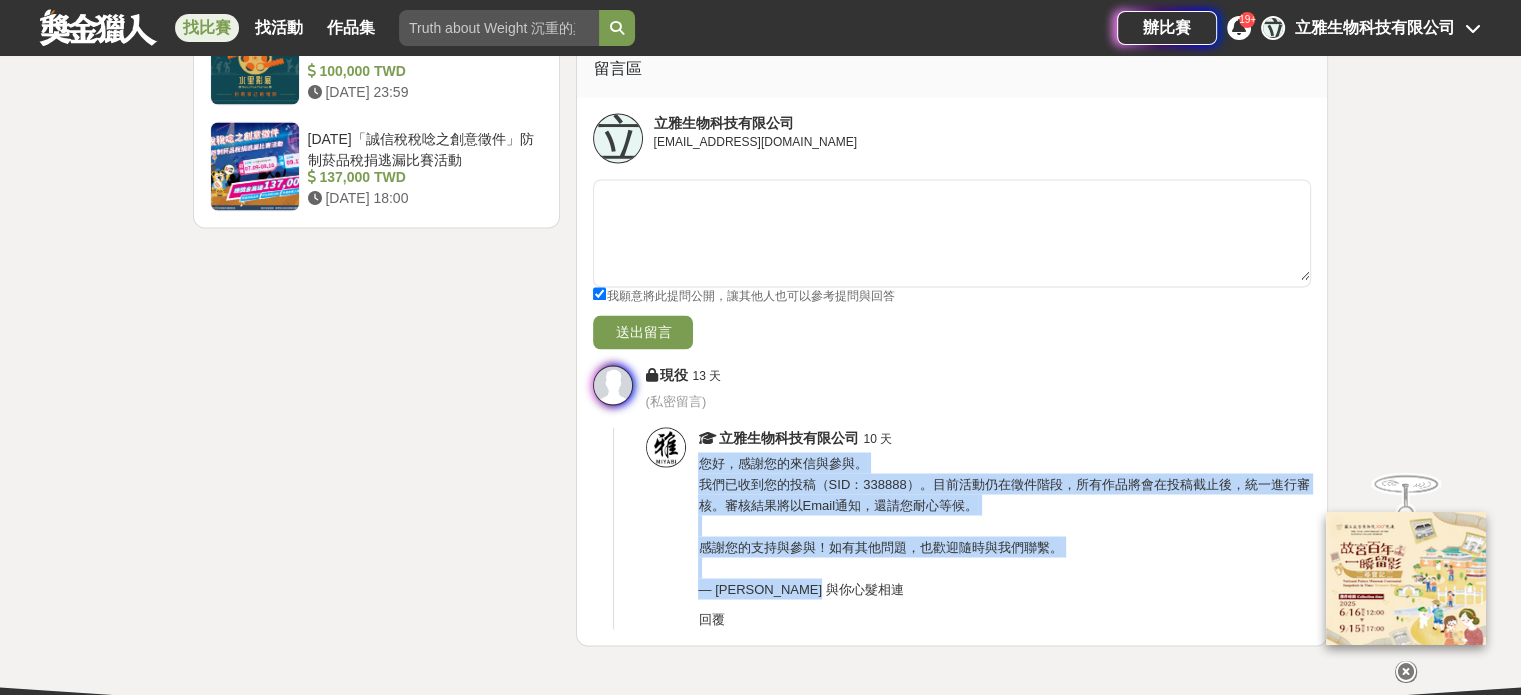 click on "立雅生物科技有限公司 10 天 您好，感謝您的來信與參與。
我們已收到您的投稿（SID：338888）。目前活動仍在徵件階段，所有作品將會在投稿截止後，統一進行審核。審核結果將以Email通知，還請您耐心等候。
感謝您的支持與參與！如有其他問題，也歡迎隨時與我們聯繫。
— MIYABI 與你心髮相連 回覆" at bounding box center (1004, 528) 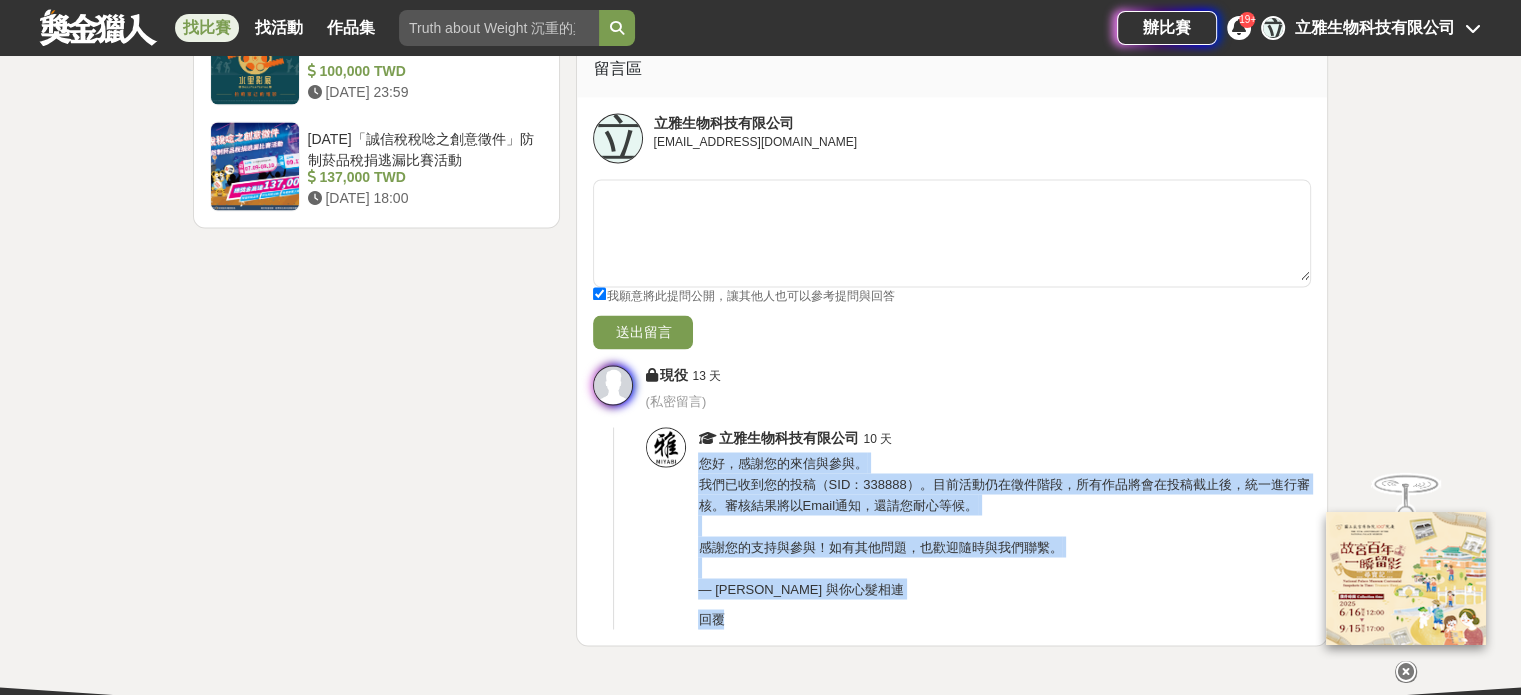 click on "回覆" at bounding box center (1004, 619) 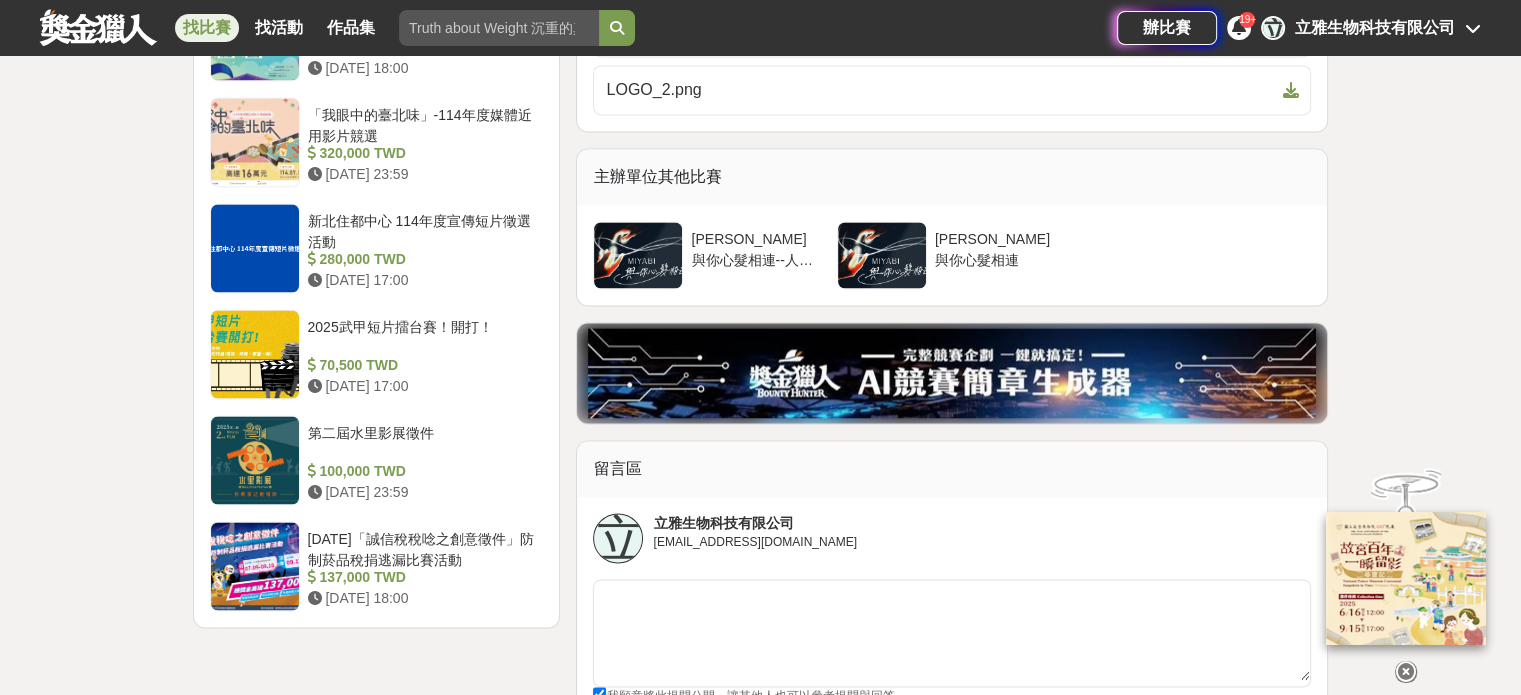 scroll, scrollTop: 2500, scrollLeft: 0, axis: vertical 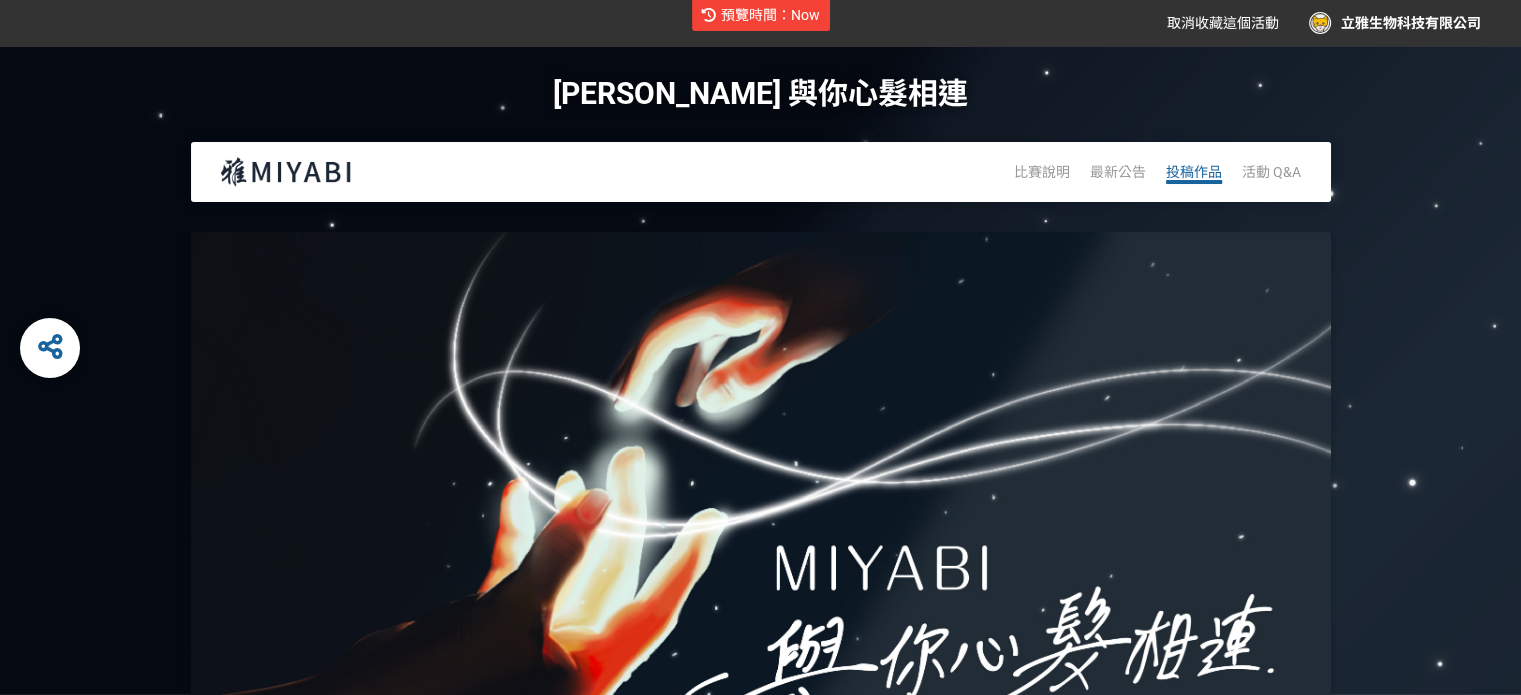 click on "投稿作品" at bounding box center (1194, 172) 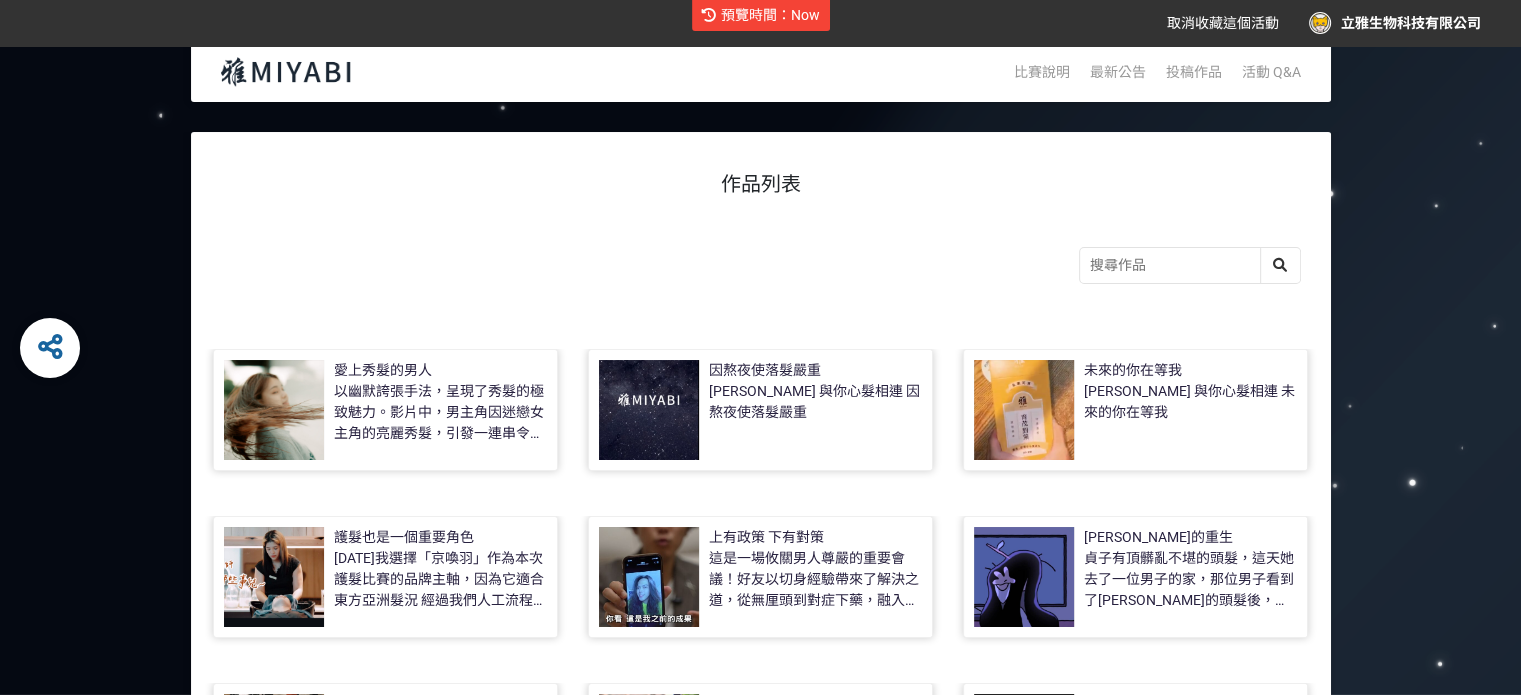 scroll, scrollTop: 200, scrollLeft: 0, axis: vertical 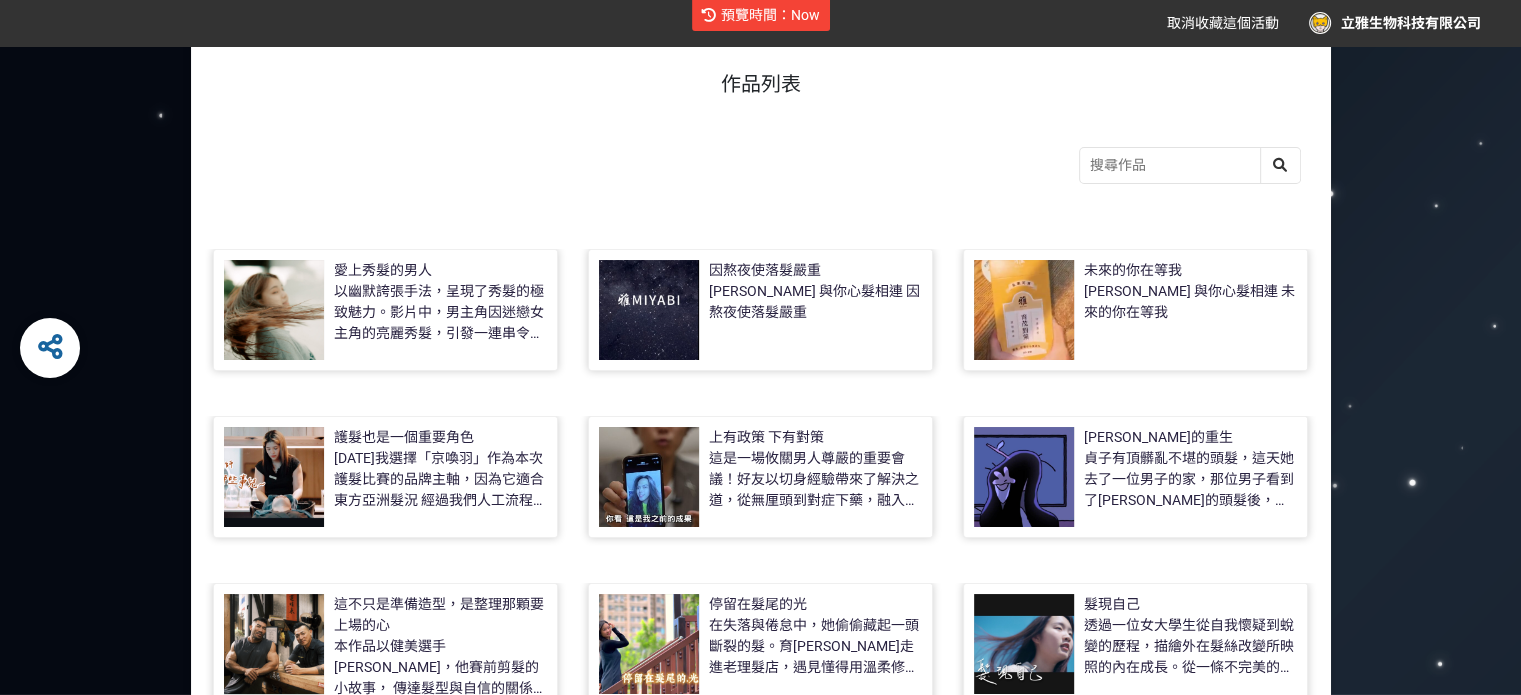 click on "預覽時間：Now" at bounding box center (770, 15) 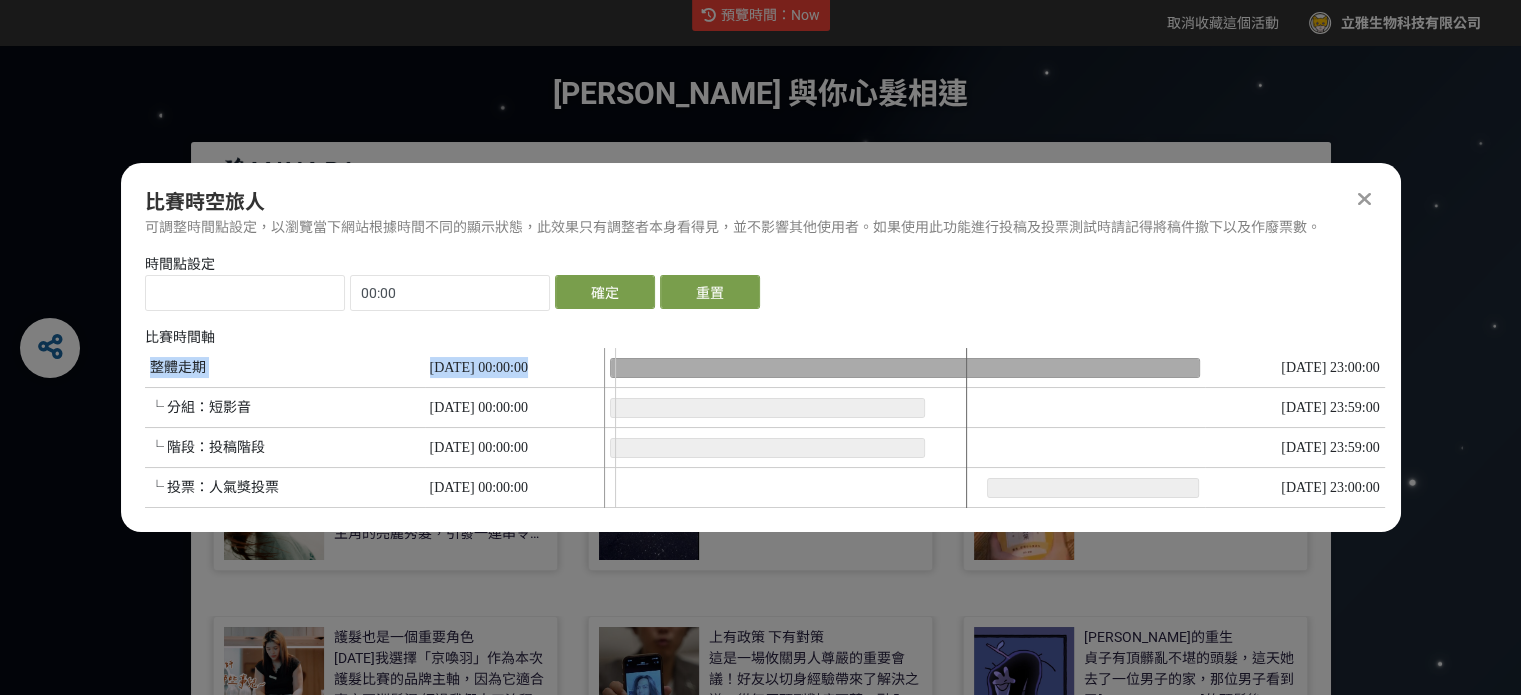 drag, startPoint x: 608, startPoint y: 383, endPoint x: 614, endPoint y: 395, distance: 13.416408 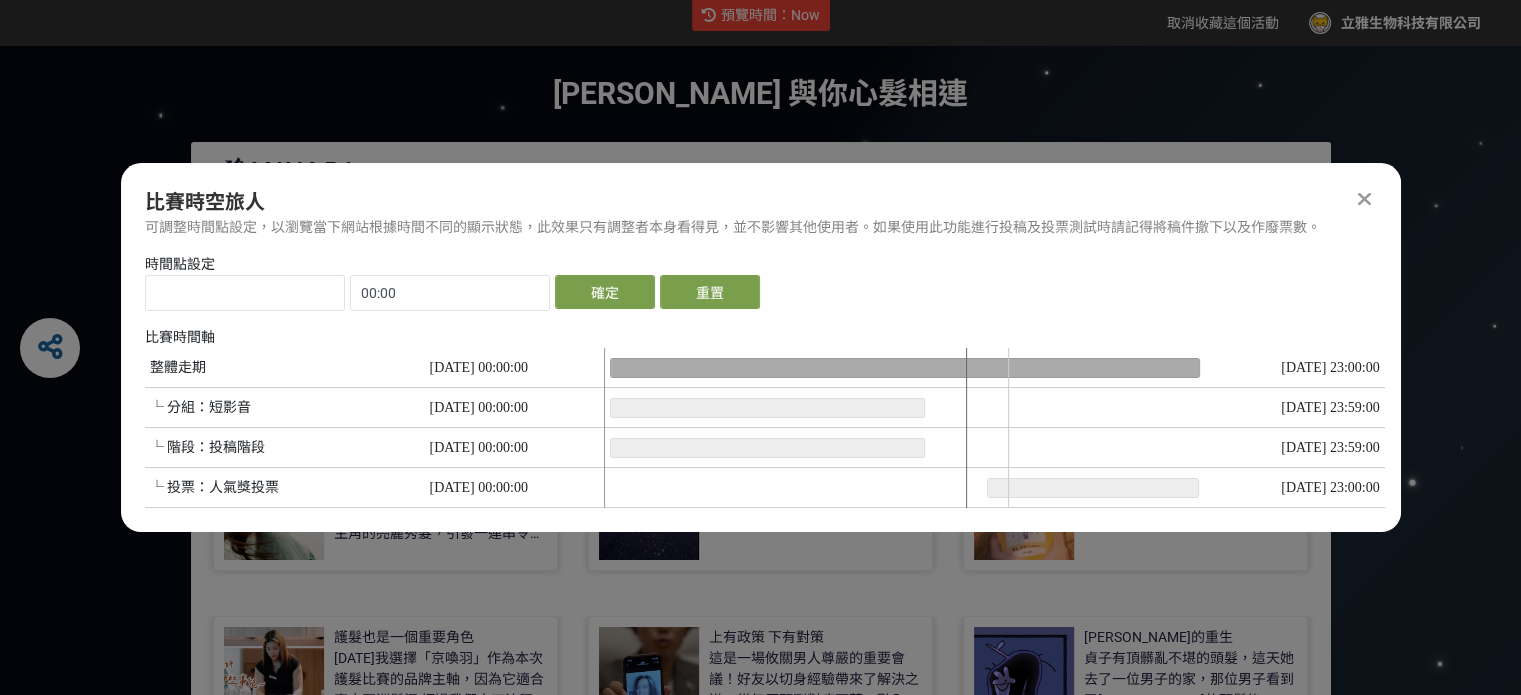drag, startPoint x: 976, startPoint y: 355, endPoint x: 1011, endPoint y: 357, distance: 35.057095 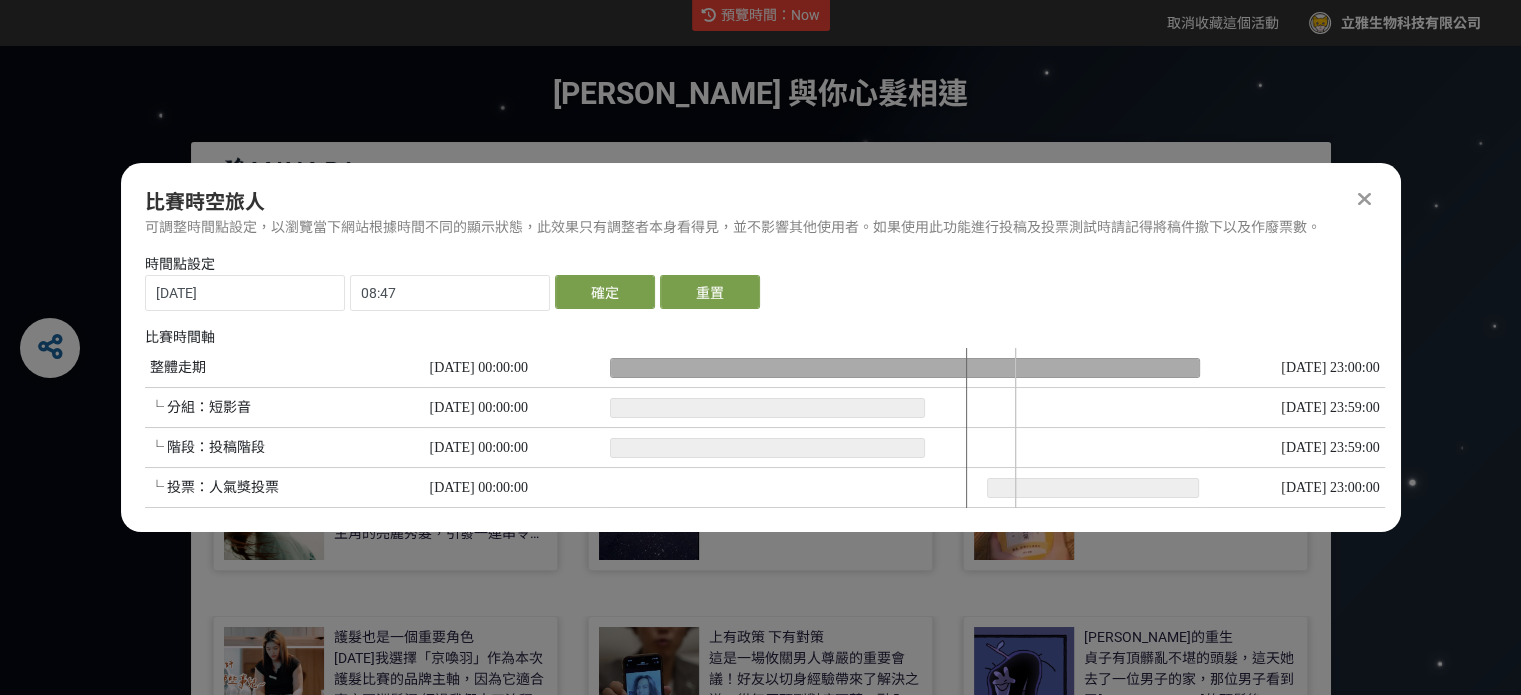 click at bounding box center [905, 428] 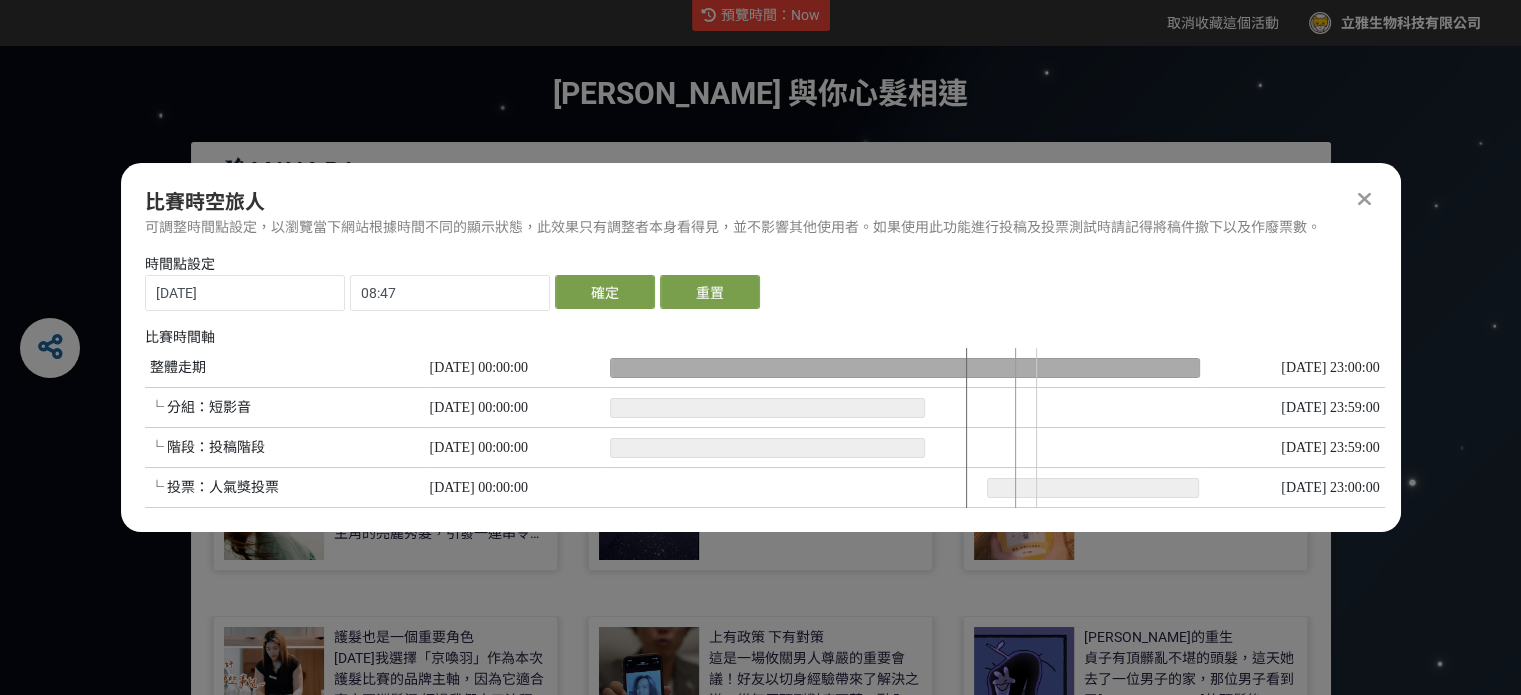 drag, startPoint x: 1013, startPoint y: 363, endPoint x: 1032, endPoint y: 363, distance: 19 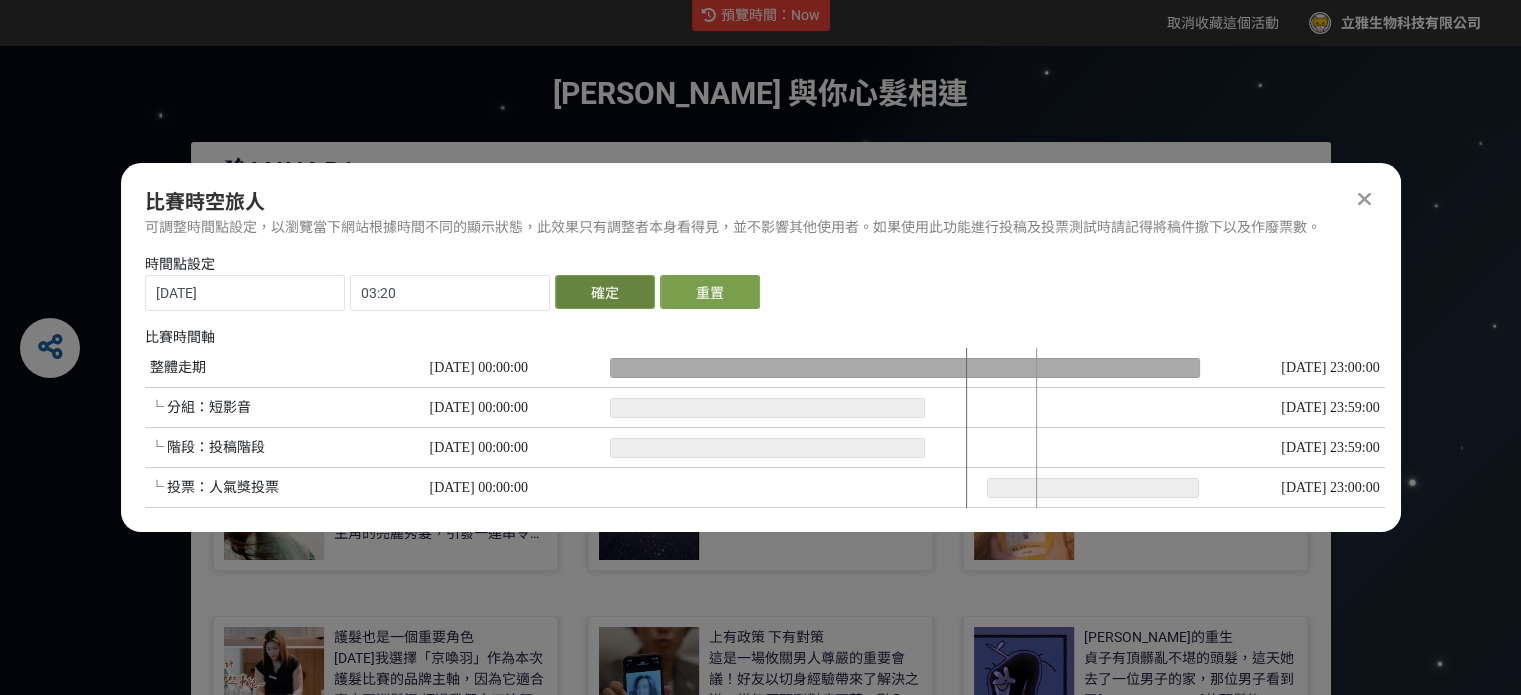click on "確定" at bounding box center [605, 292] 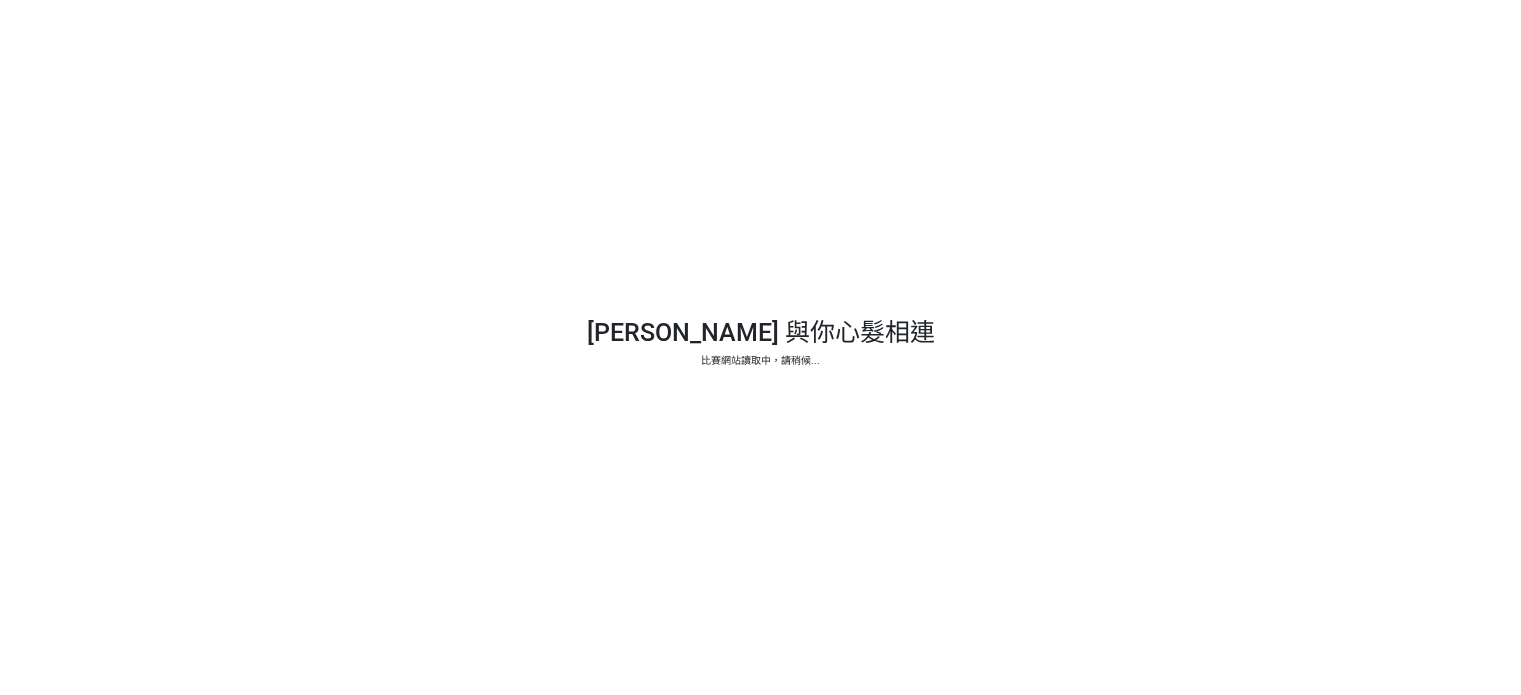 scroll, scrollTop: 0, scrollLeft: 0, axis: both 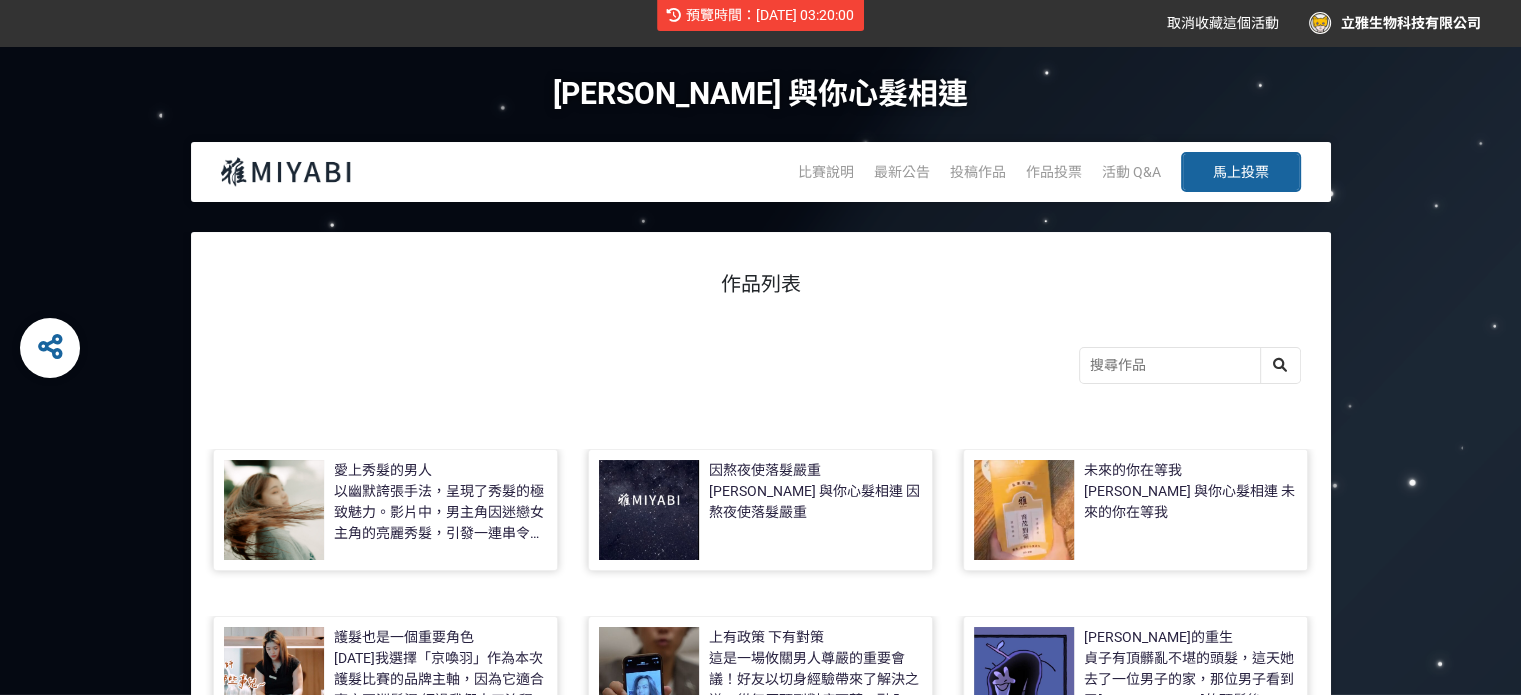 click on "馬上投票" at bounding box center [1241, 172] 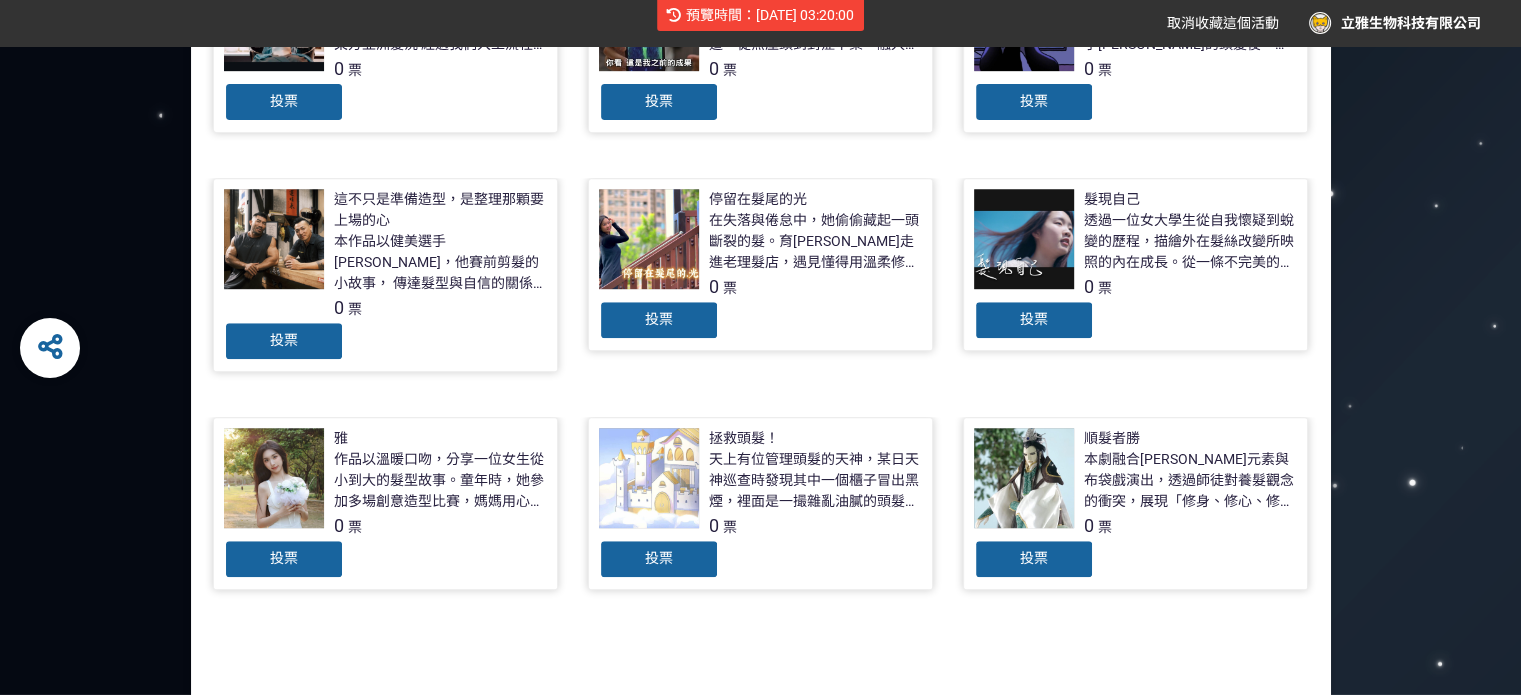 scroll, scrollTop: 900, scrollLeft: 0, axis: vertical 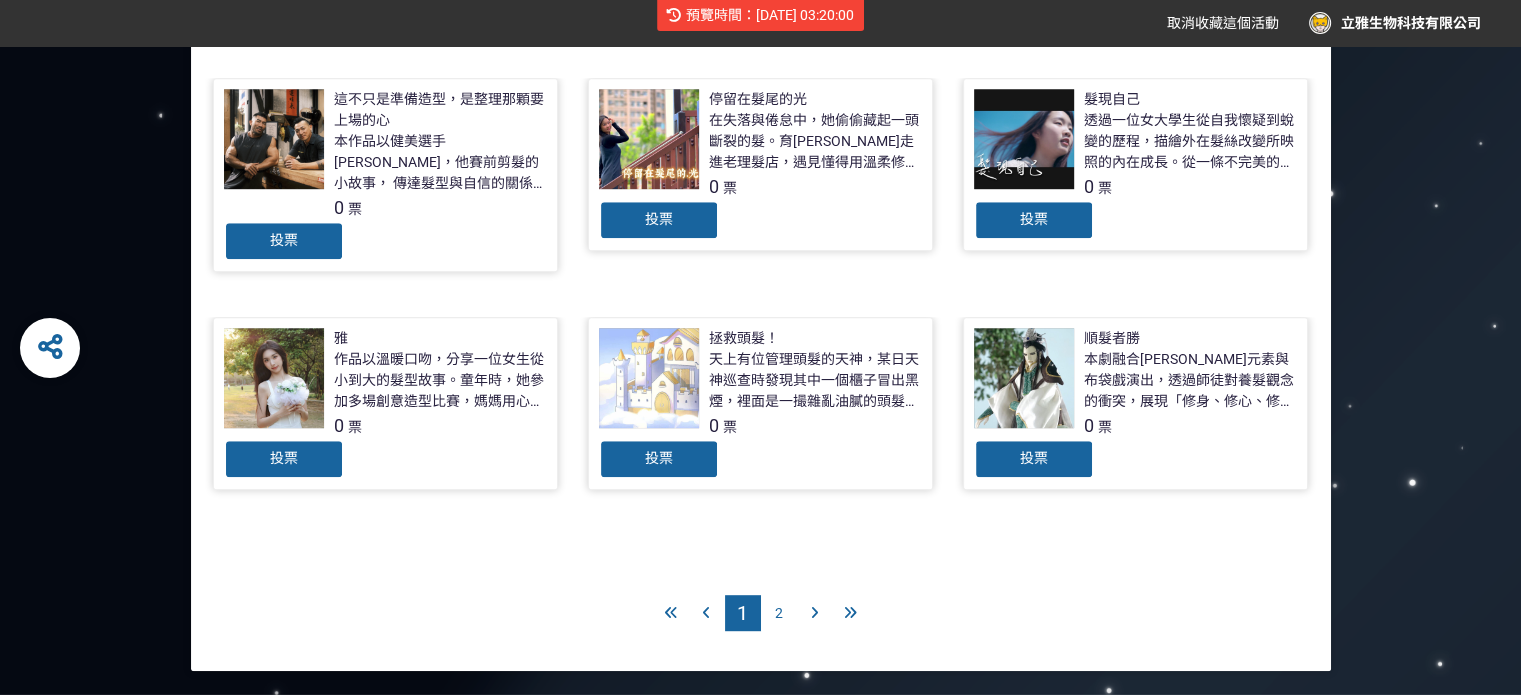click on "2" at bounding box center (779, 613) 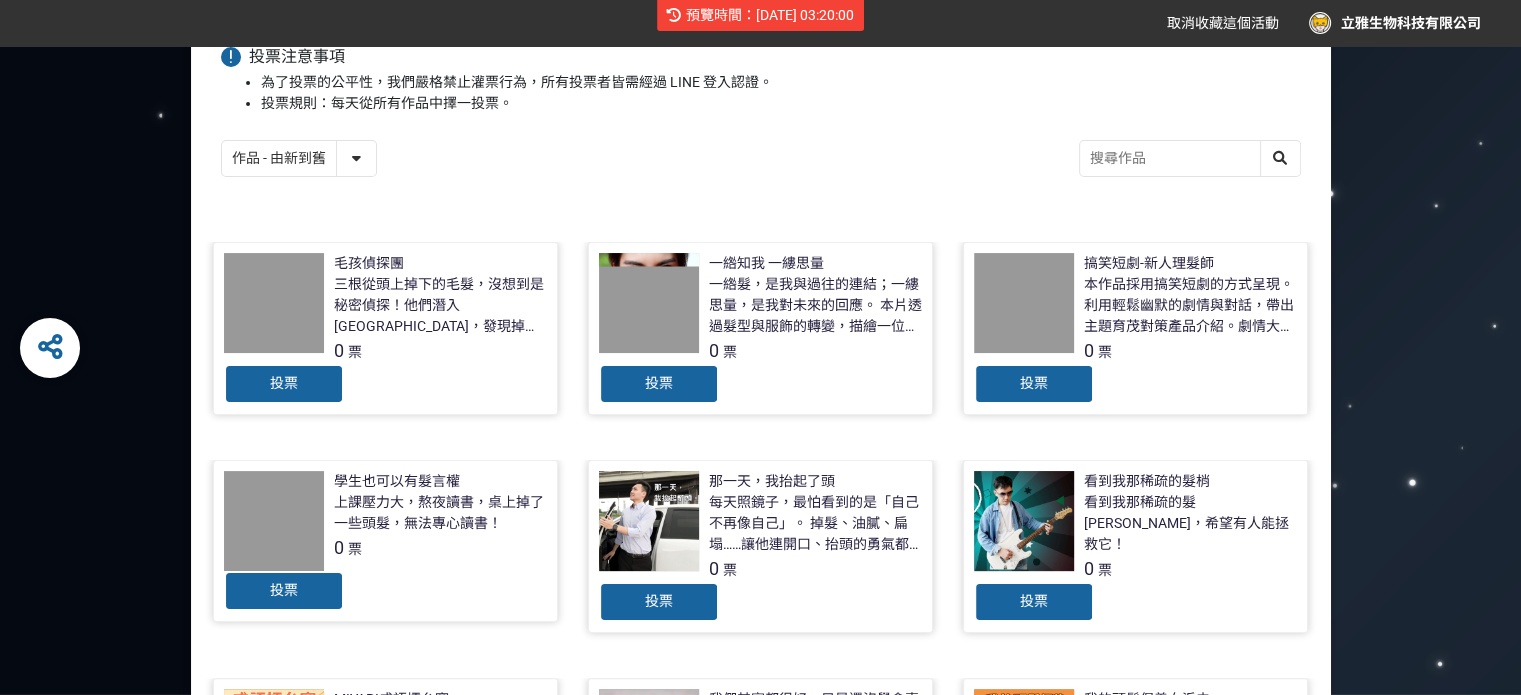 scroll, scrollTop: 0, scrollLeft: 0, axis: both 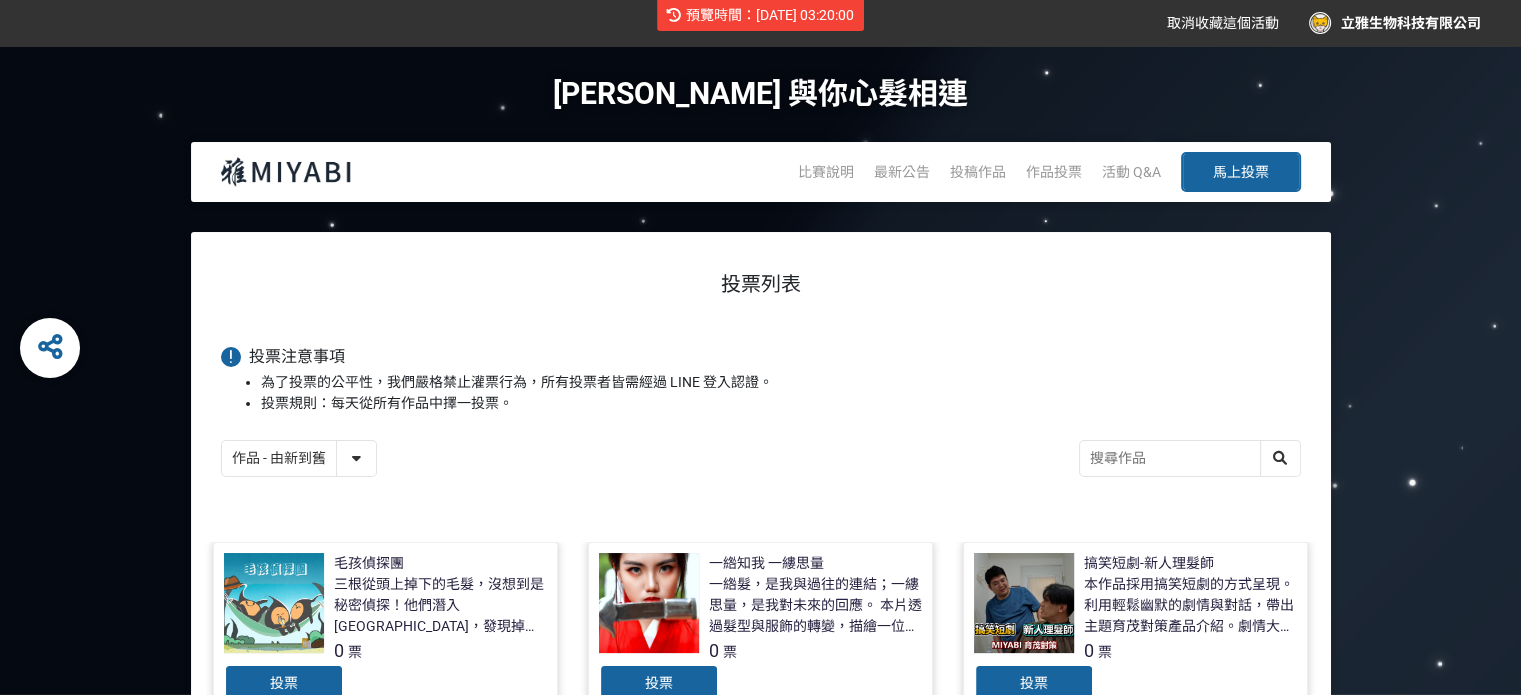 click on "作品 - 由新到舊 作品 - 由舊到新 票數 - 由多到少 票數 - 由少到多" at bounding box center [299, 458] 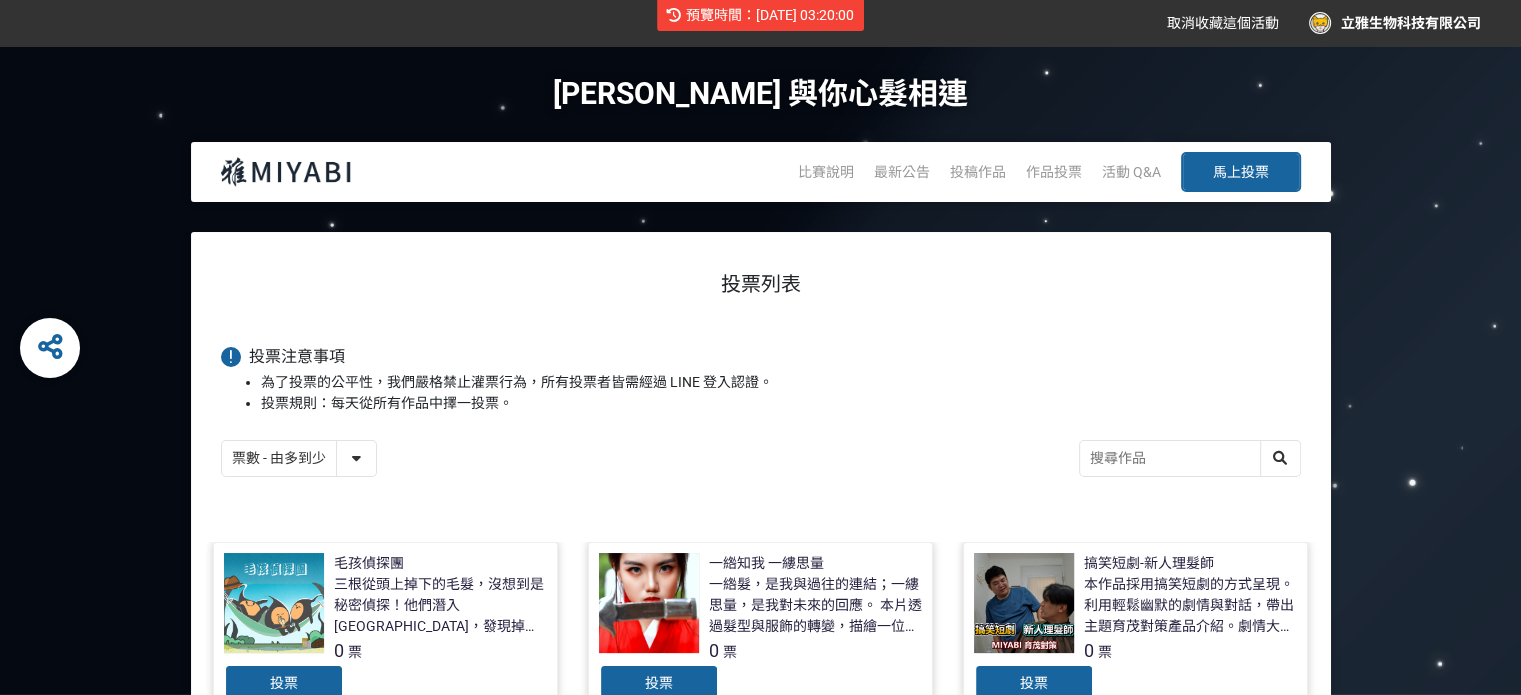 click on "作品 - 由新到舊 作品 - 由舊到新 票數 - 由多到少 票數 - 由少到多" at bounding box center (299, 458) 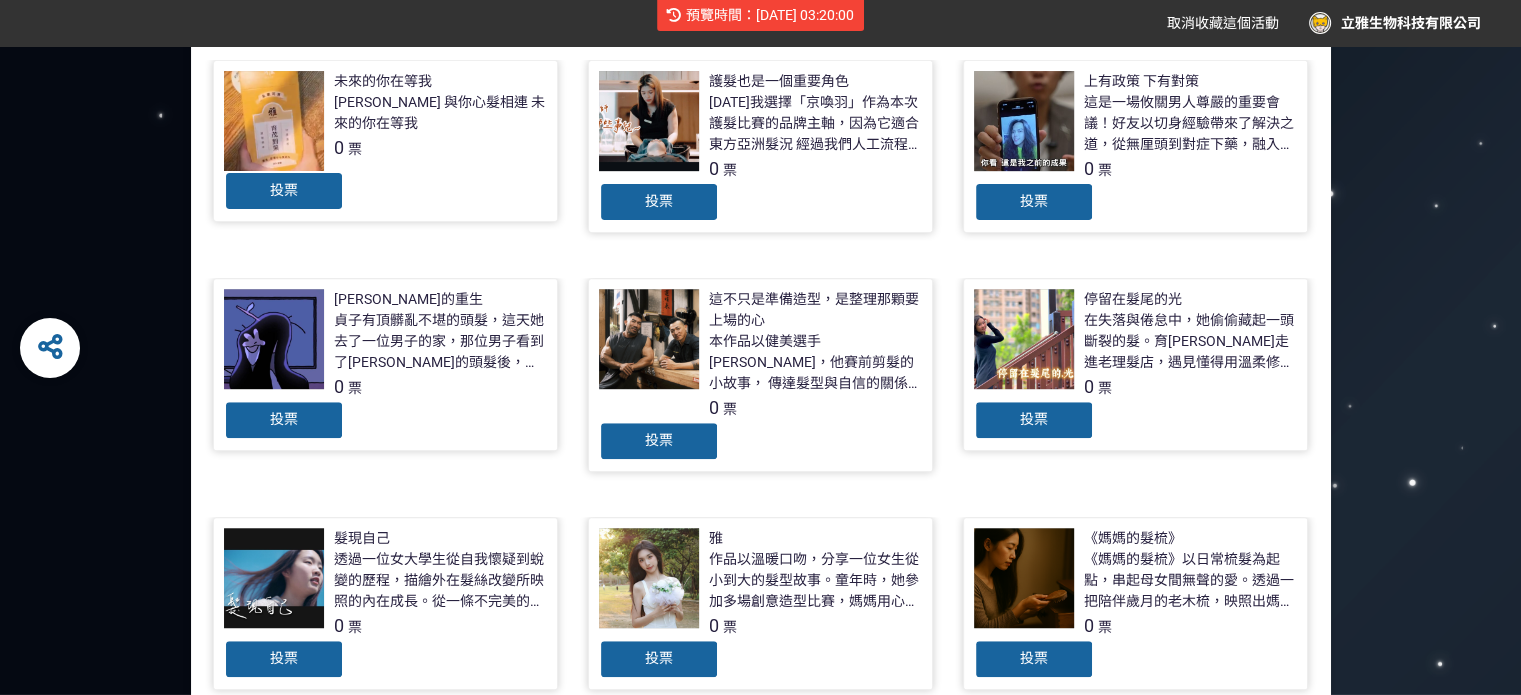 scroll, scrollTop: 1000, scrollLeft: 0, axis: vertical 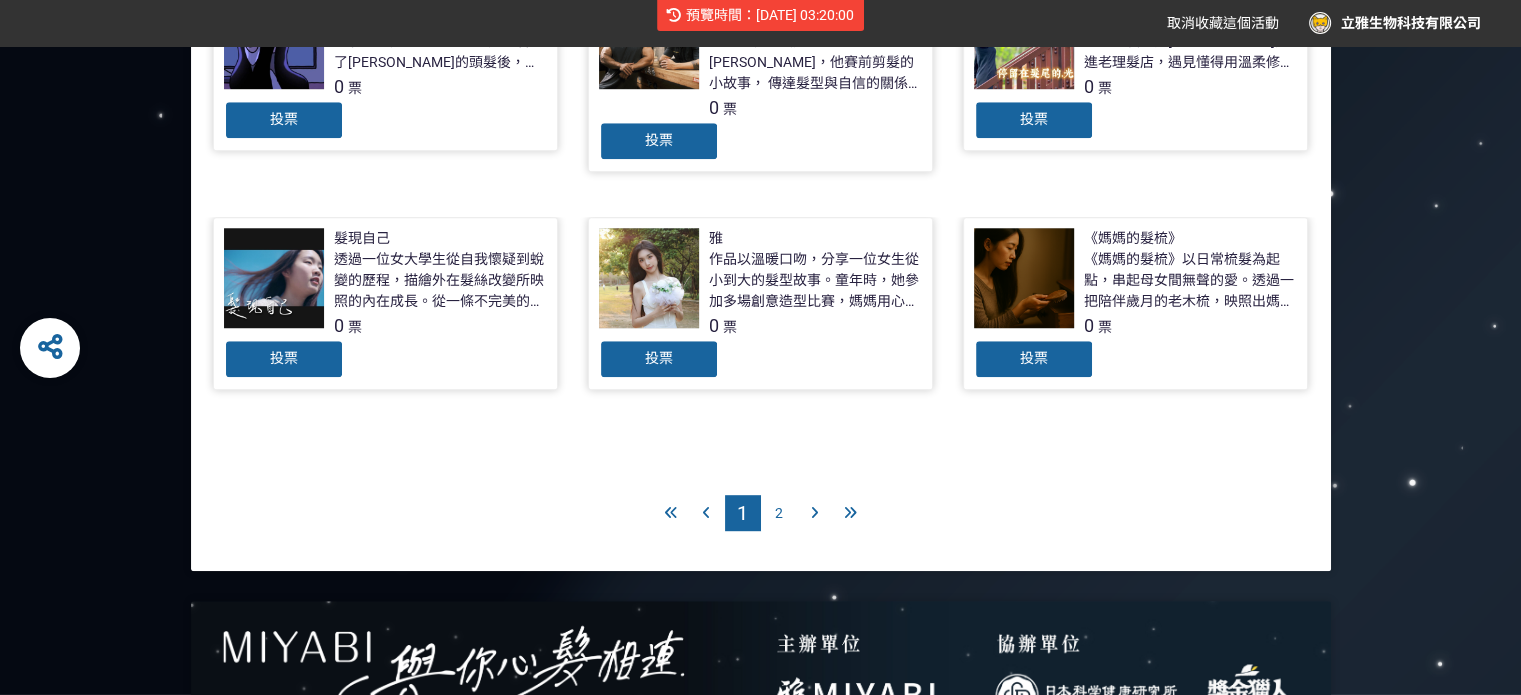 click on "2" at bounding box center [779, 513] 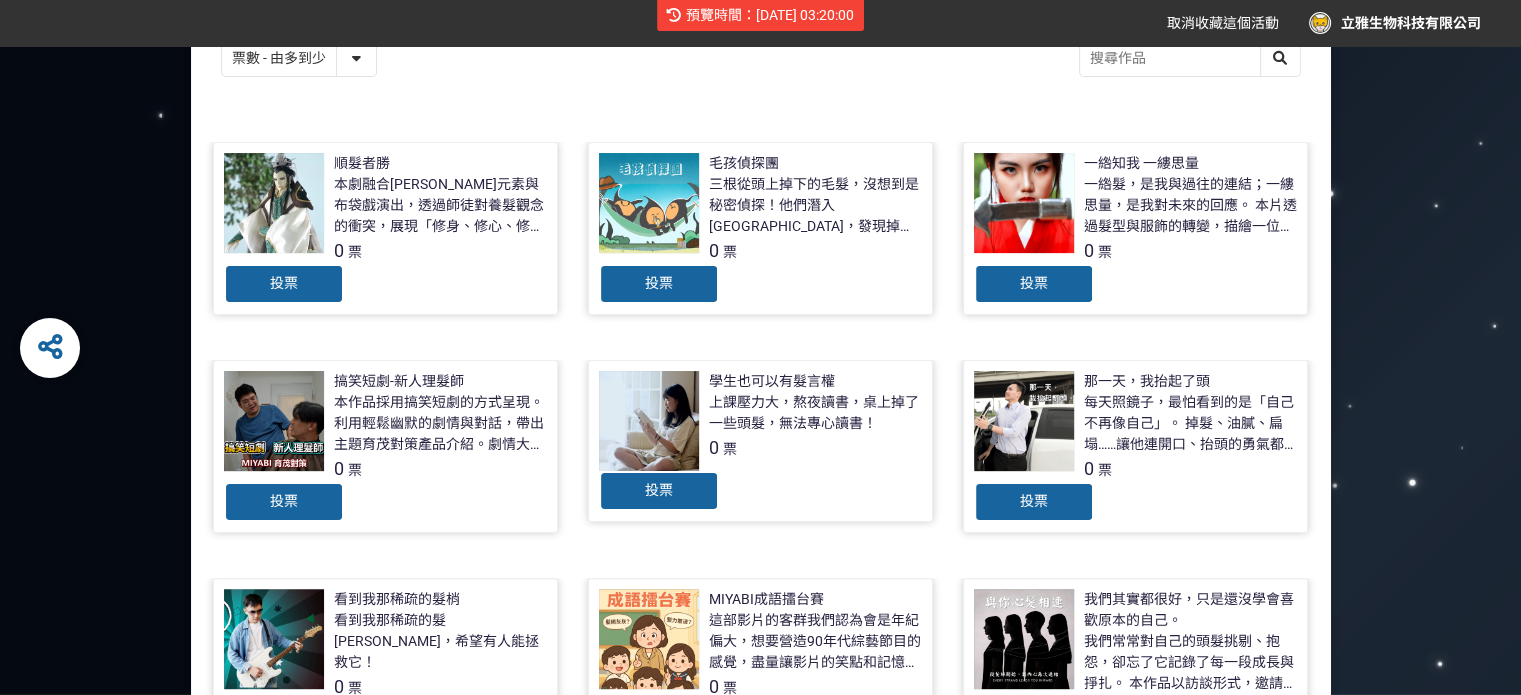 scroll, scrollTop: 500, scrollLeft: 0, axis: vertical 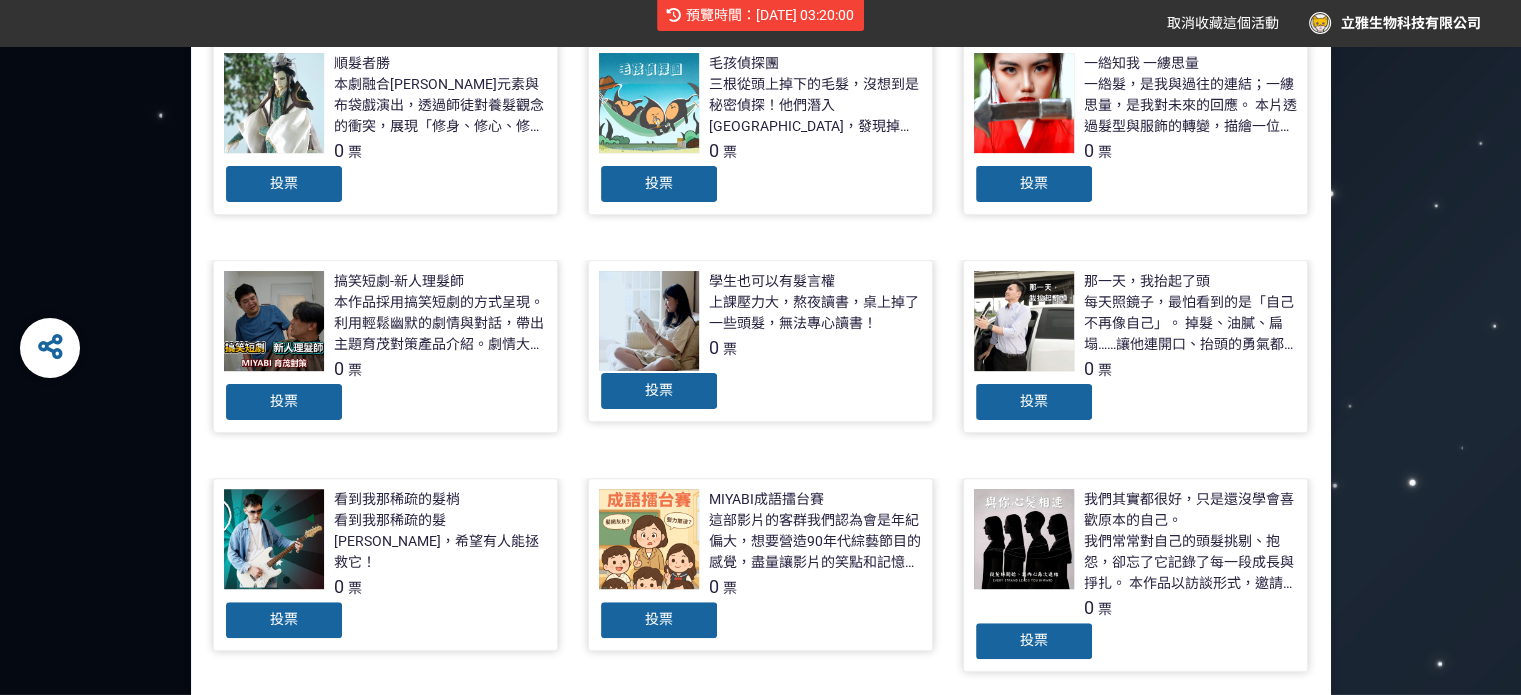 click on "投票" 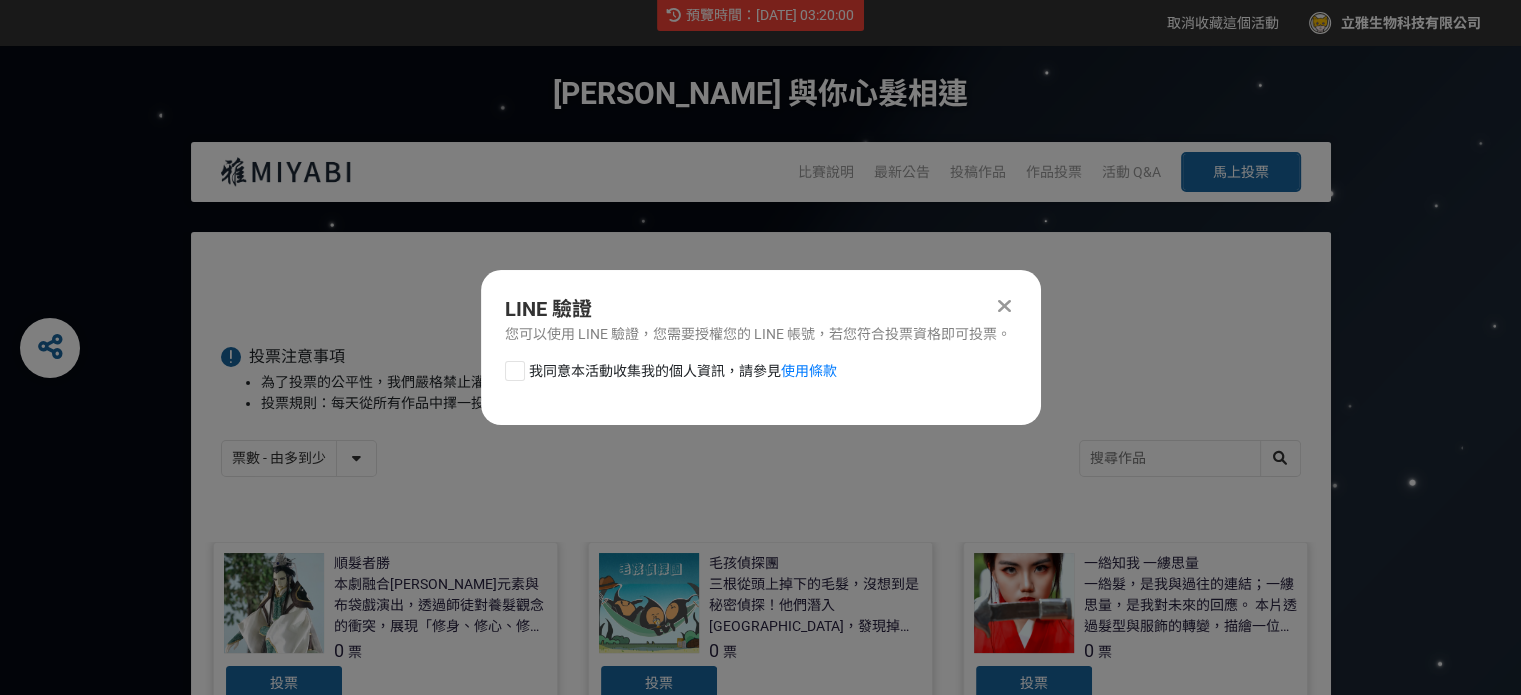 click on "我同意本活動收集我的個人資訊，請參見  使用條款" at bounding box center (761, 381) 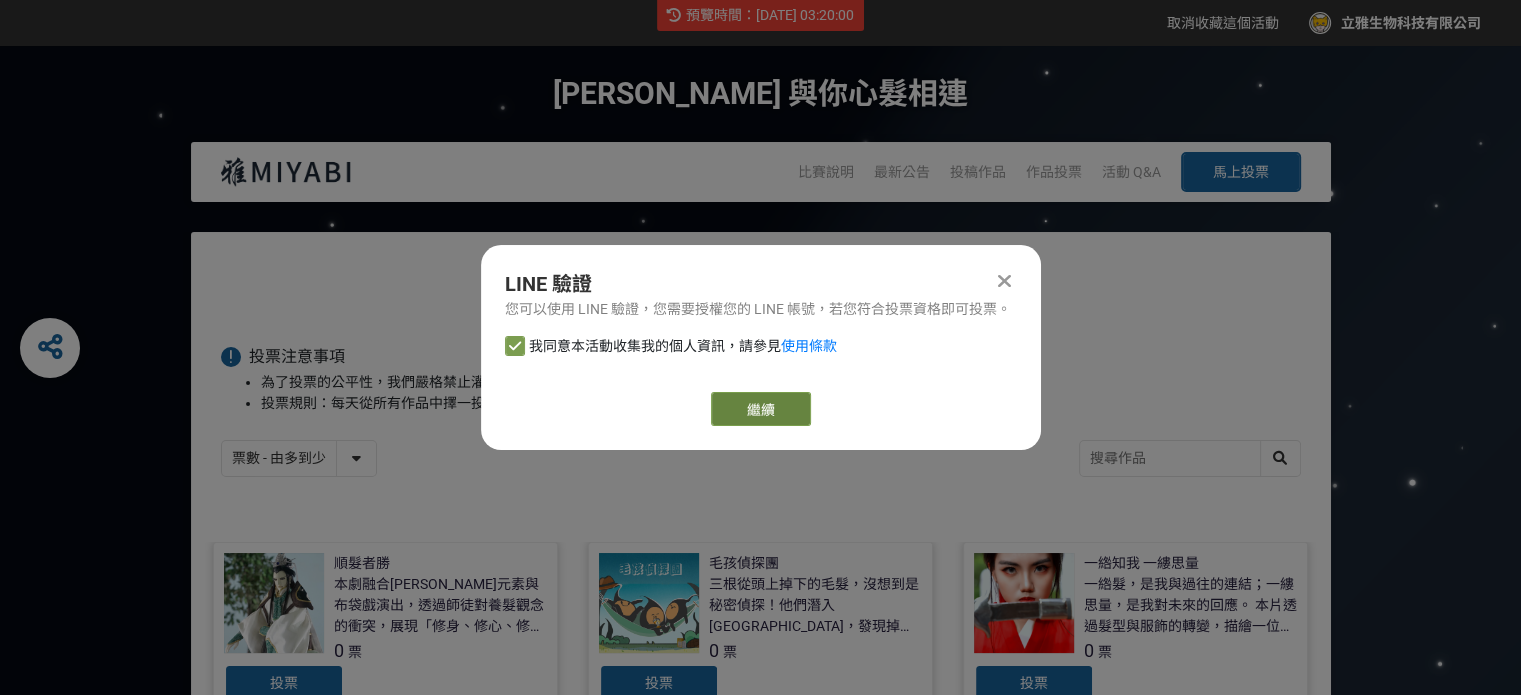 click on "繼續" at bounding box center (761, 409) 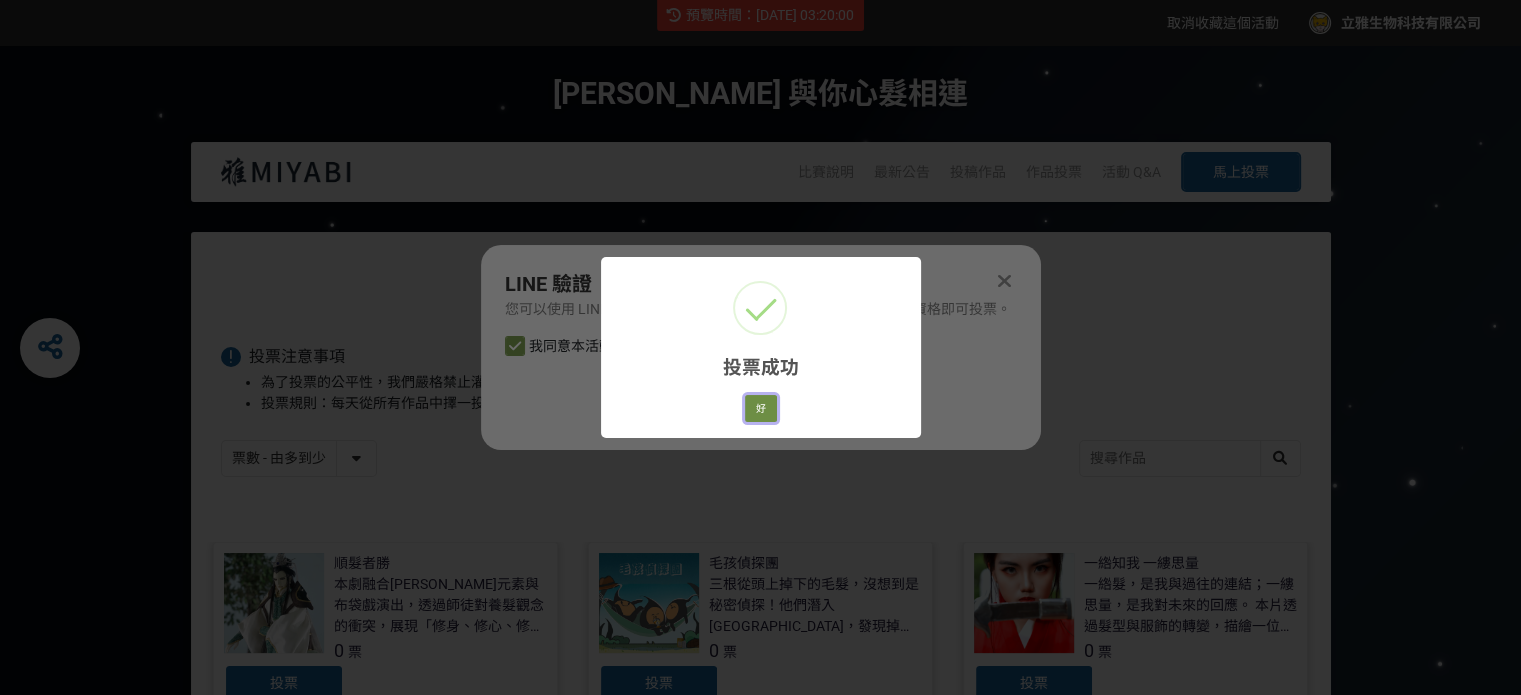 click on "好" at bounding box center (761, 409) 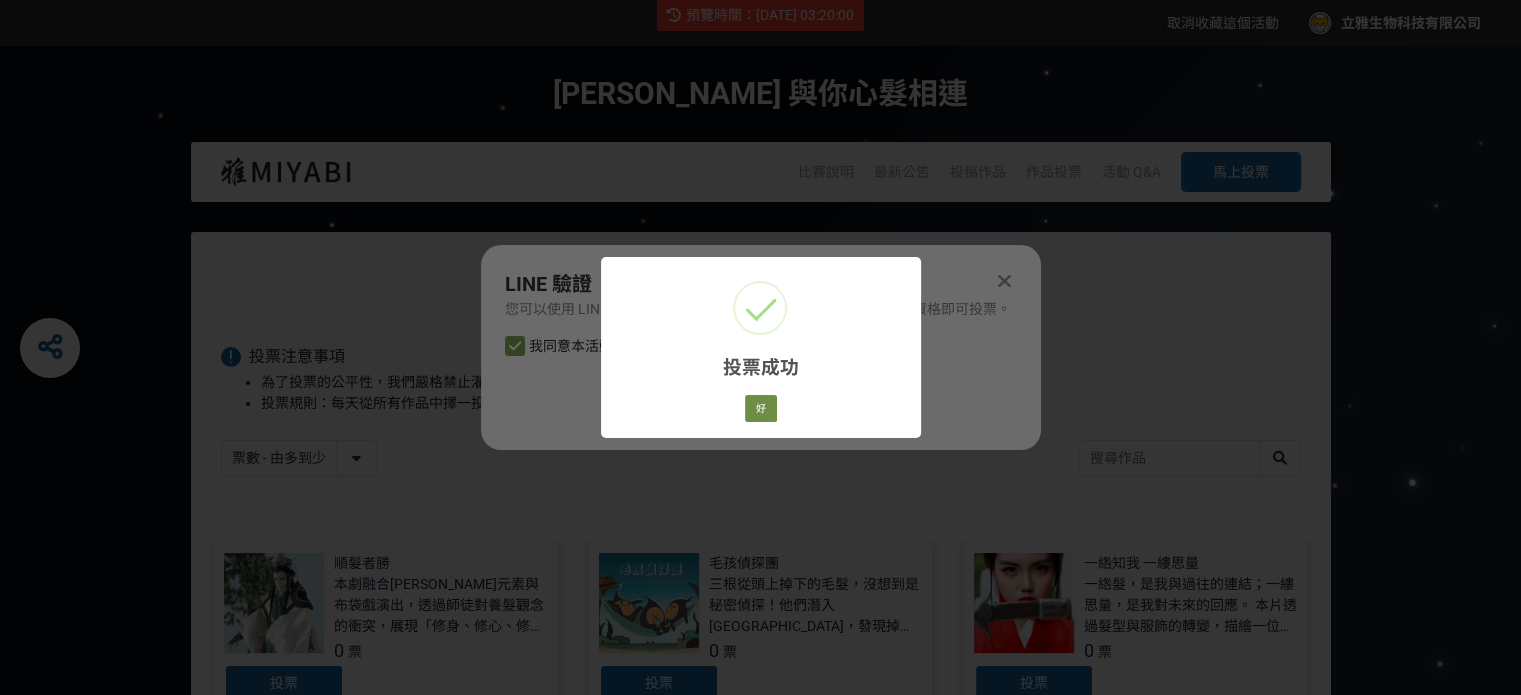 scroll, scrollTop: 500, scrollLeft: 0, axis: vertical 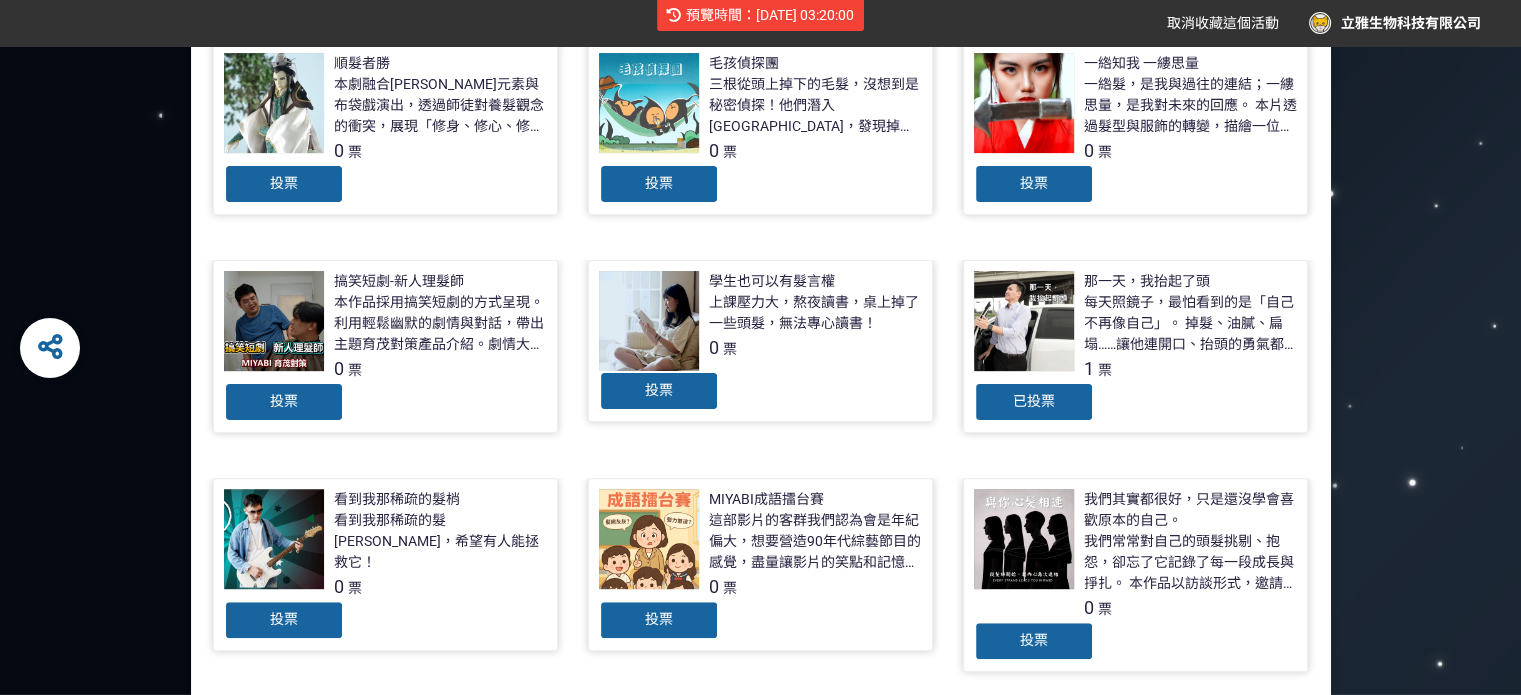 click on "已投票" at bounding box center (1034, 401) 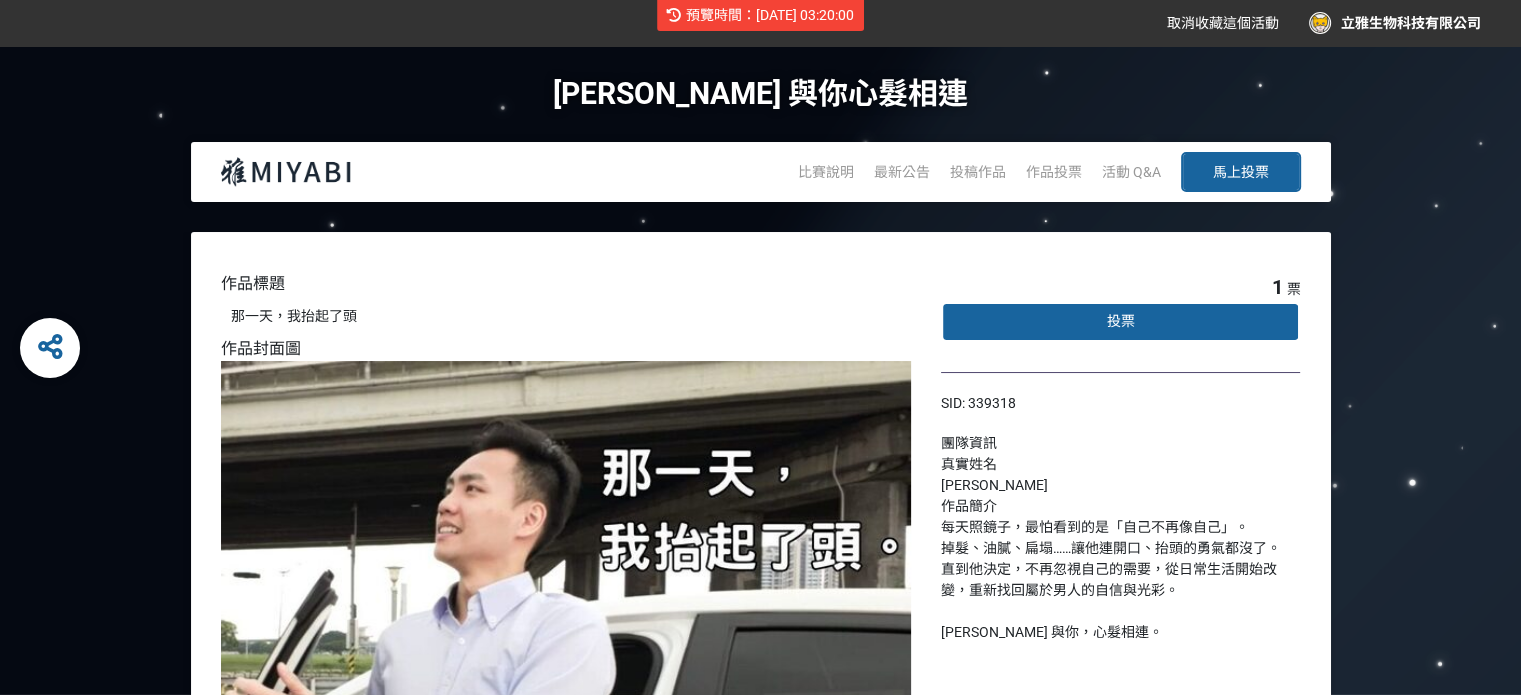 scroll, scrollTop: 100, scrollLeft: 0, axis: vertical 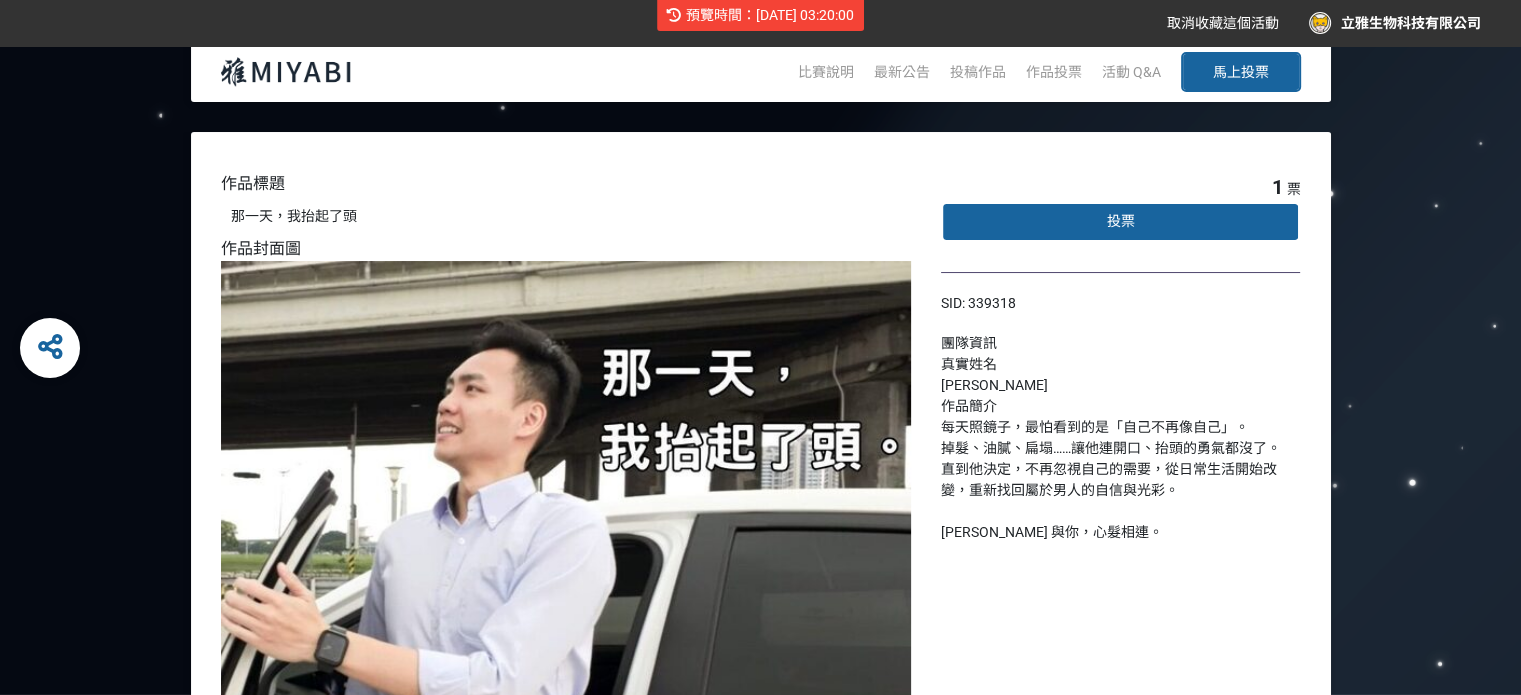 drag, startPoint x: 945, startPoint y: 390, endPoint x: 1184, endPoint y: 495, distance: 261.04788 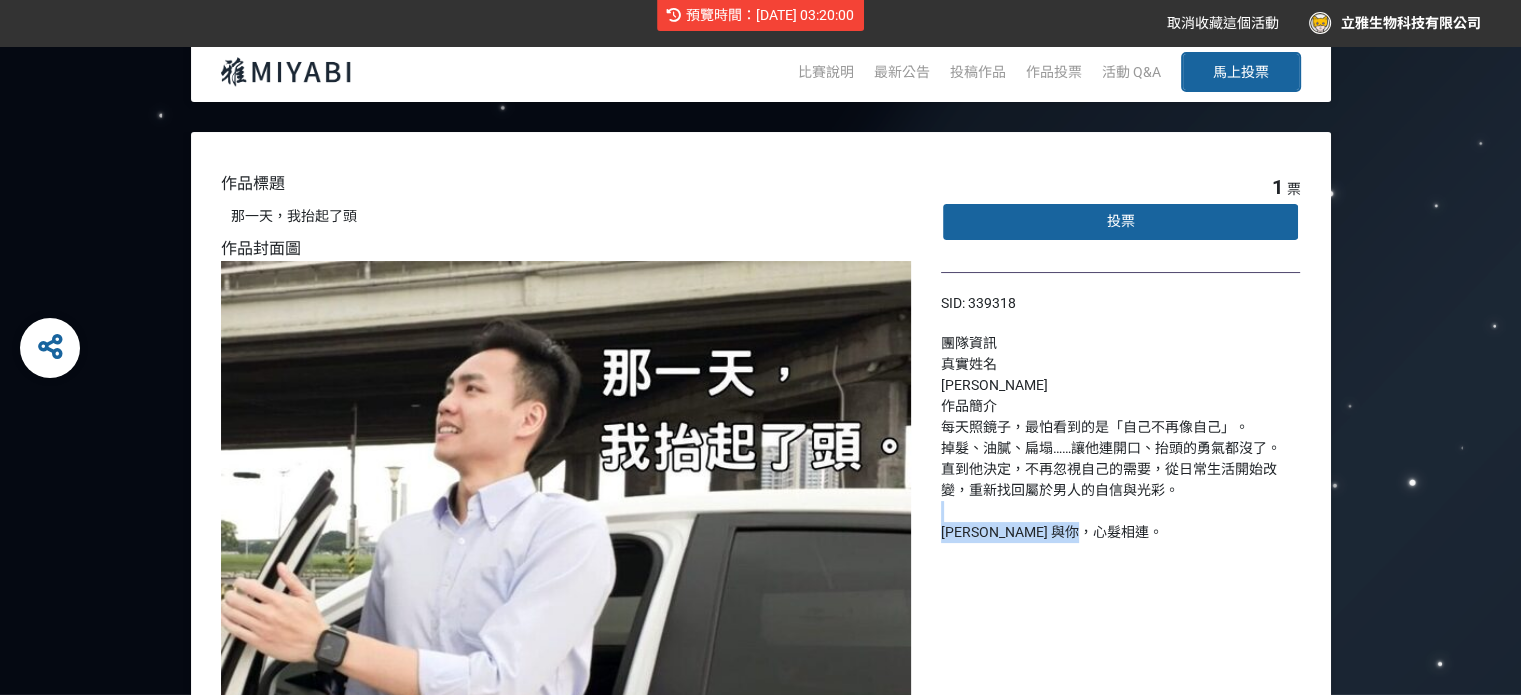 drag, startPoint x: 1133, startPoint y: 541, endPoint x: 994, endPoint y: 504, distance: 143.8402 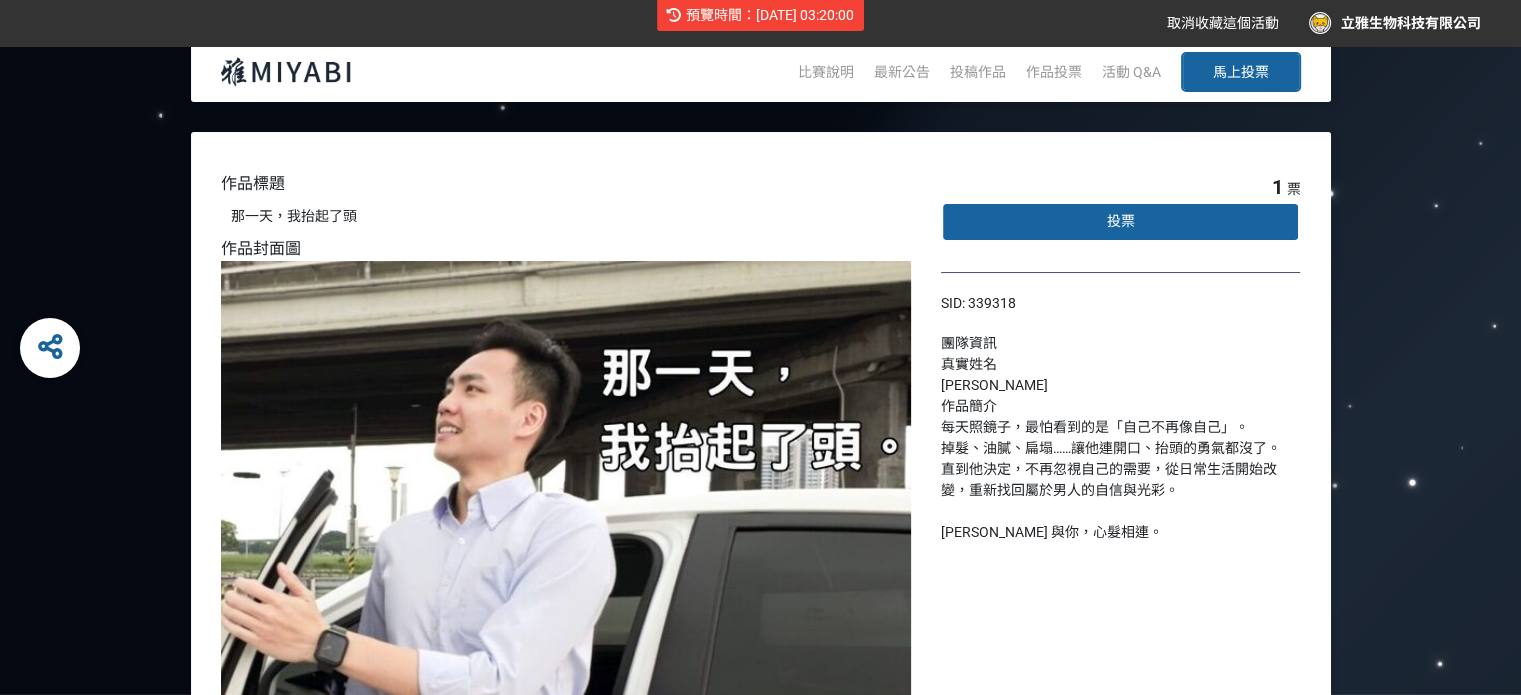 click on "真實姓名" at bounding box center [969, 364] 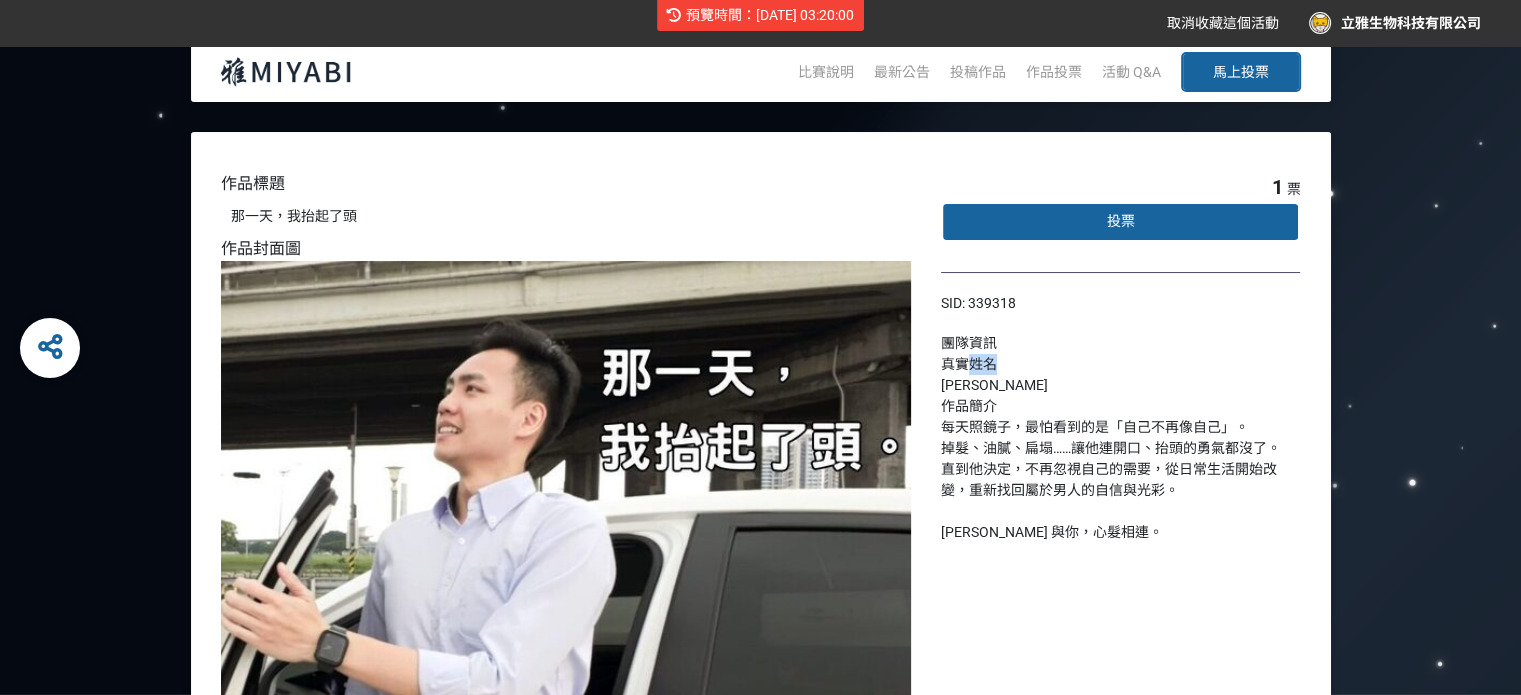 drag, startPoint x: 994, startPoint y: 363, endPoint x: 972, endPoint y: 364, distance: 22.022715 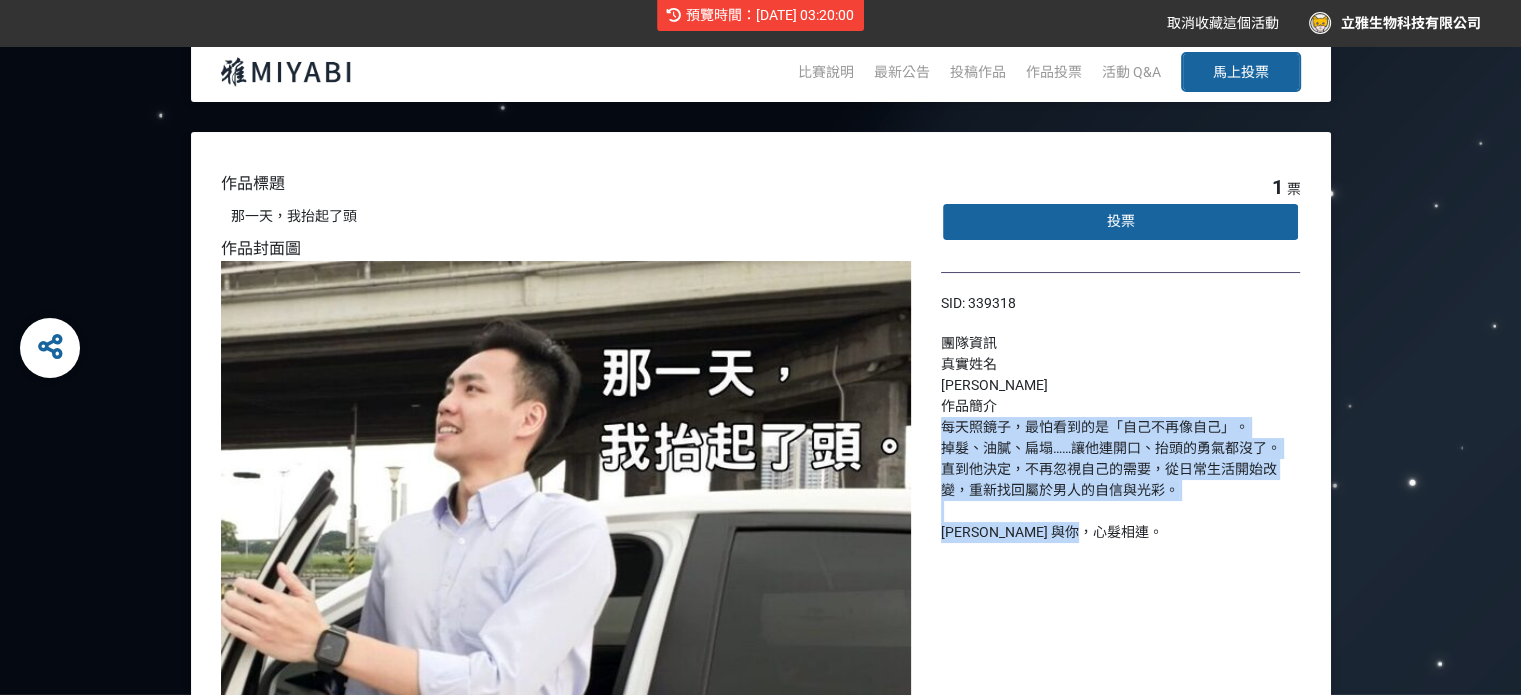 drag, startPoint x: 942, startPoint y: 423, endPoint x: 1172, endPoint y: 531, distance: 254.09447 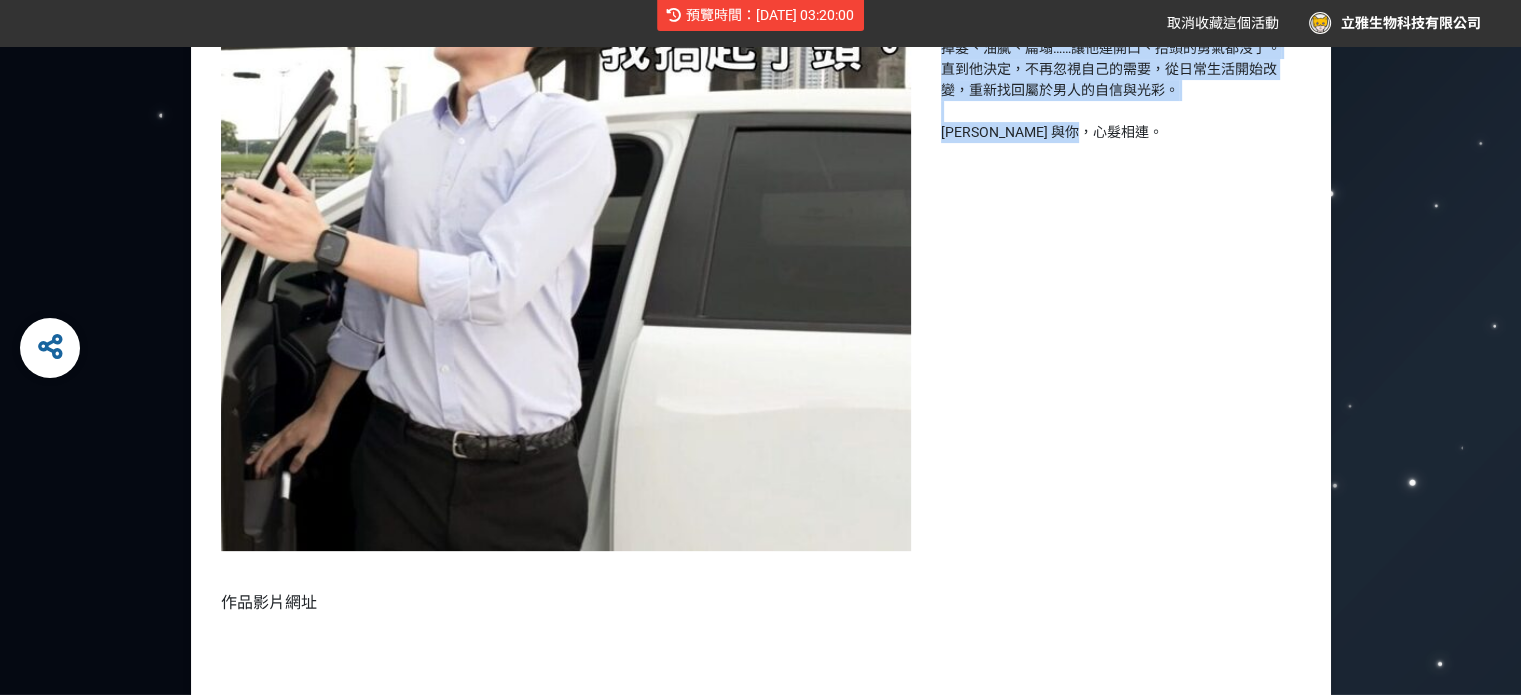select on "vote" 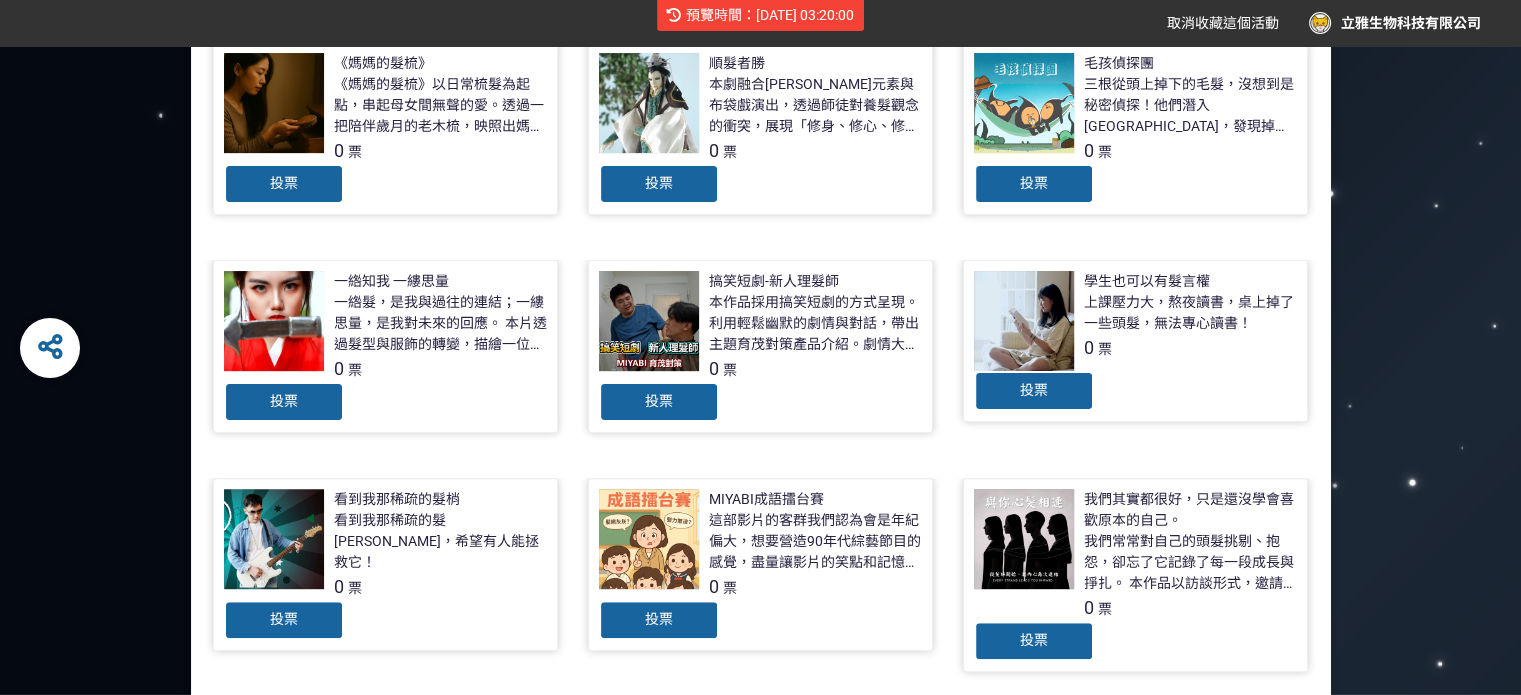 click on "上課壓力大，熬夜讀書，桌上掉了一些頭髮，無法專心讀書！" at bounding box center [1190, 313] 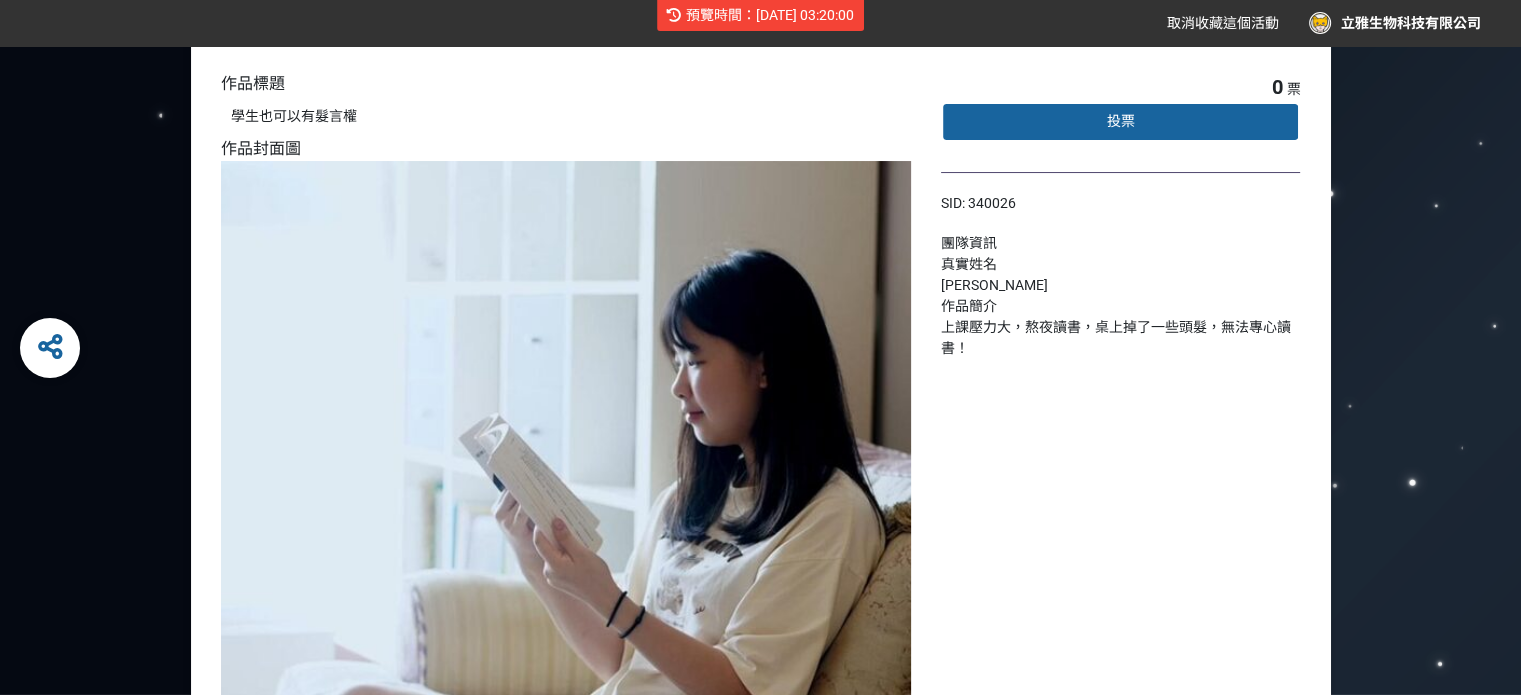 scroll, scrollTop: 300, scrollLeft: 0, axis: vertical 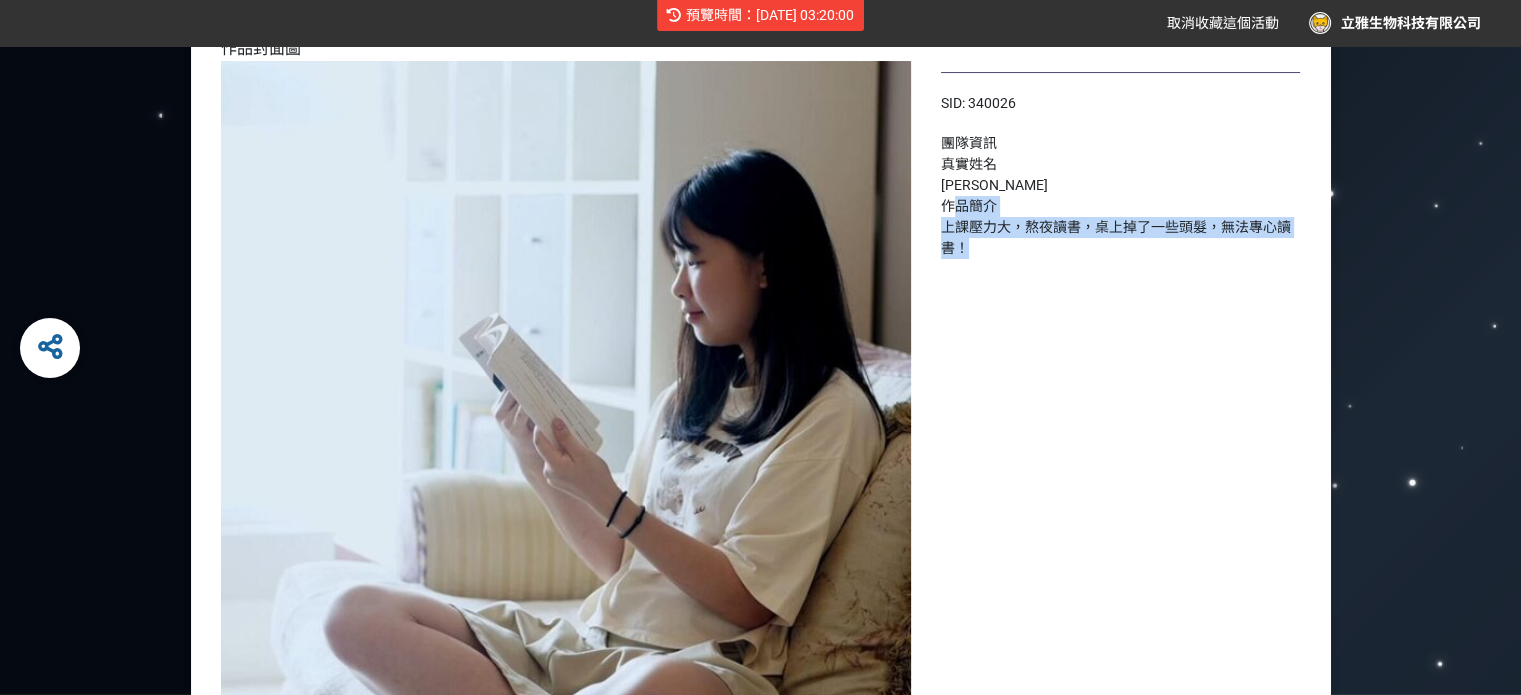 drag, startPoint x: 949, startPoint y: 212, endPoint x: 992, endPoint y: 295, distance: 93.47727 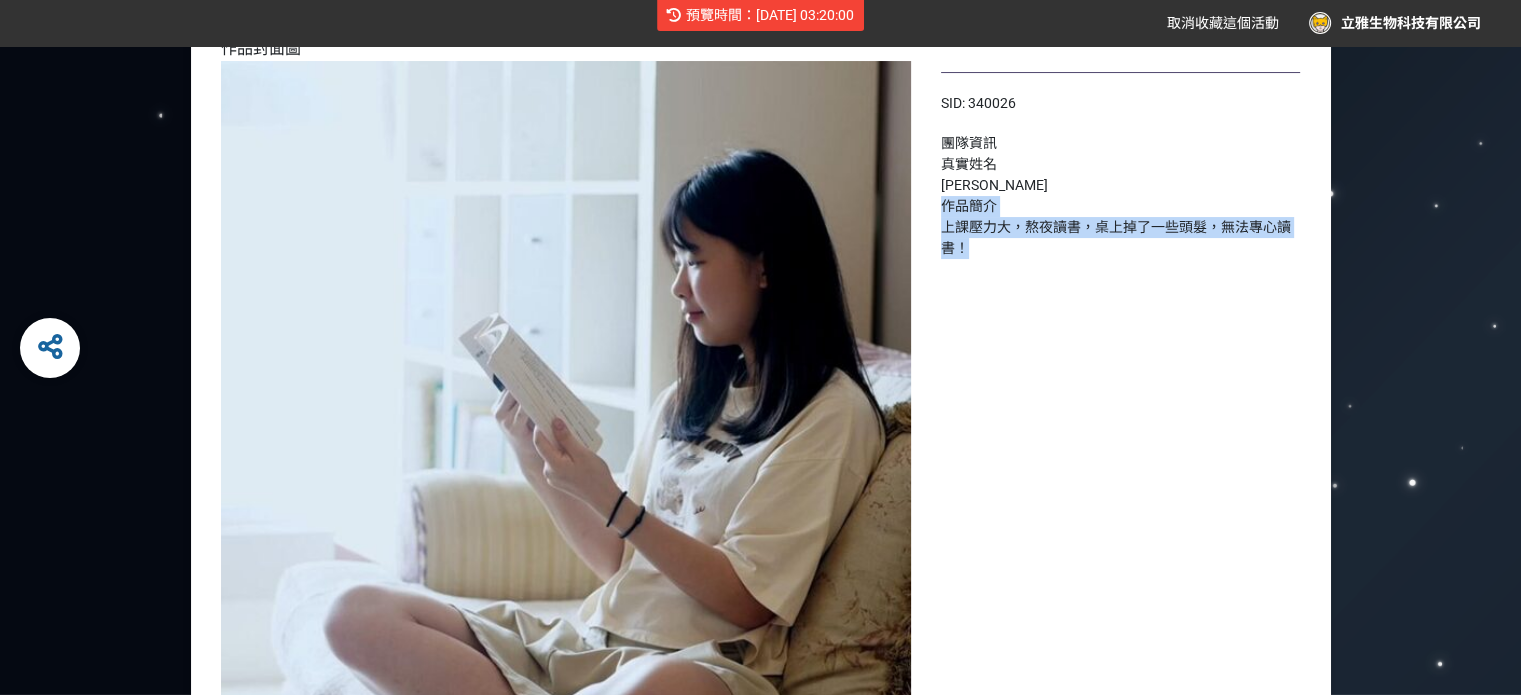 drag, startPoint x: 991, startPoint y: 254, endPoint x: 940, endPoint y: 211, distance: 66.70832 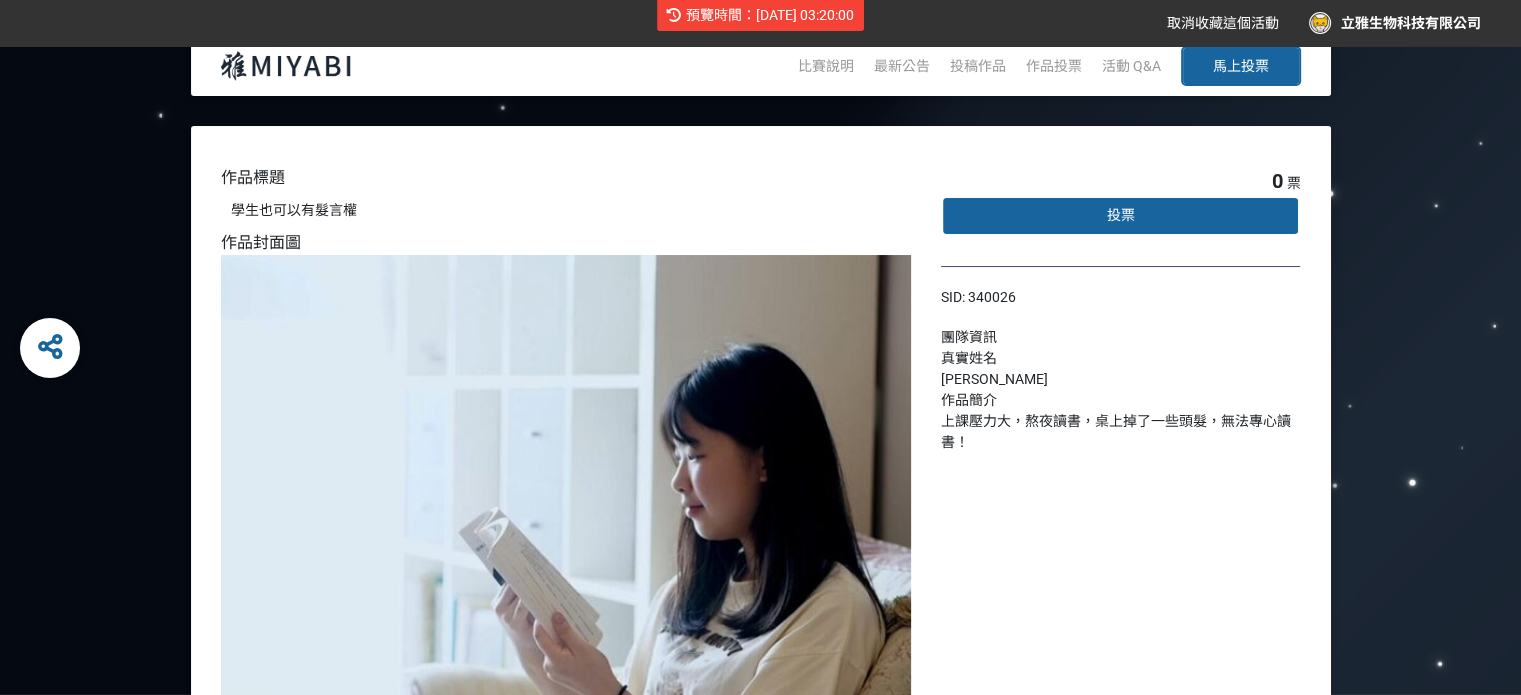 scroll, scrollTop: 0, scrollLeft: 0, axis: both 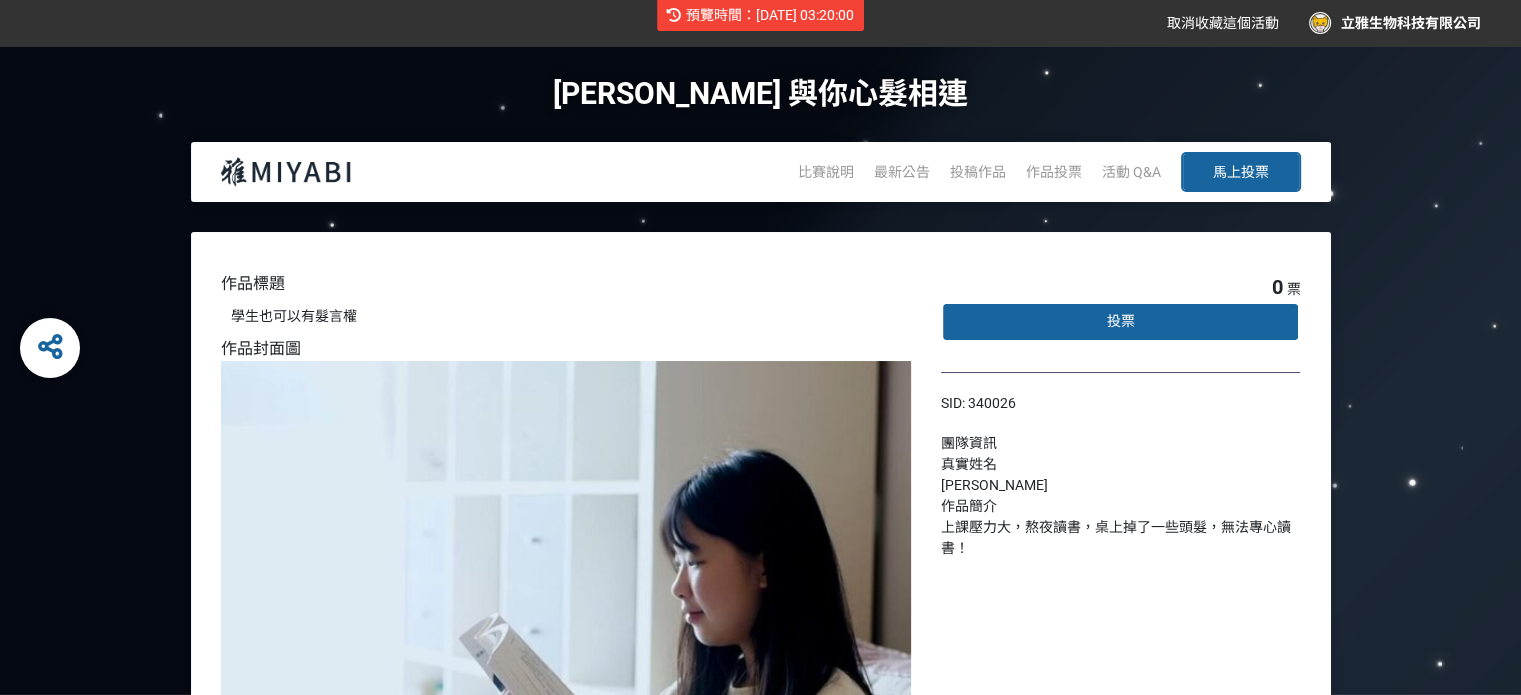 select on "vote" 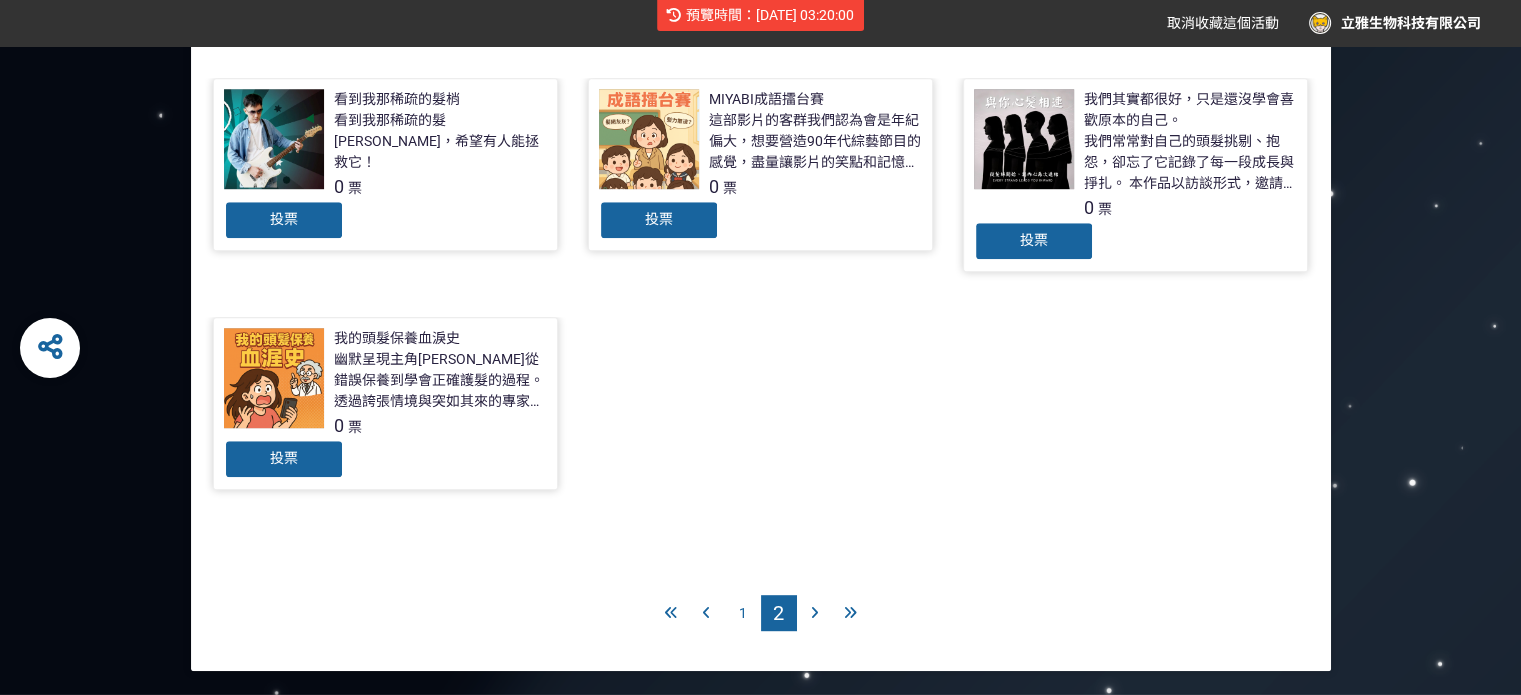 scroll, scrollTop: 1000, scrollLeft: 0, axis: vertical 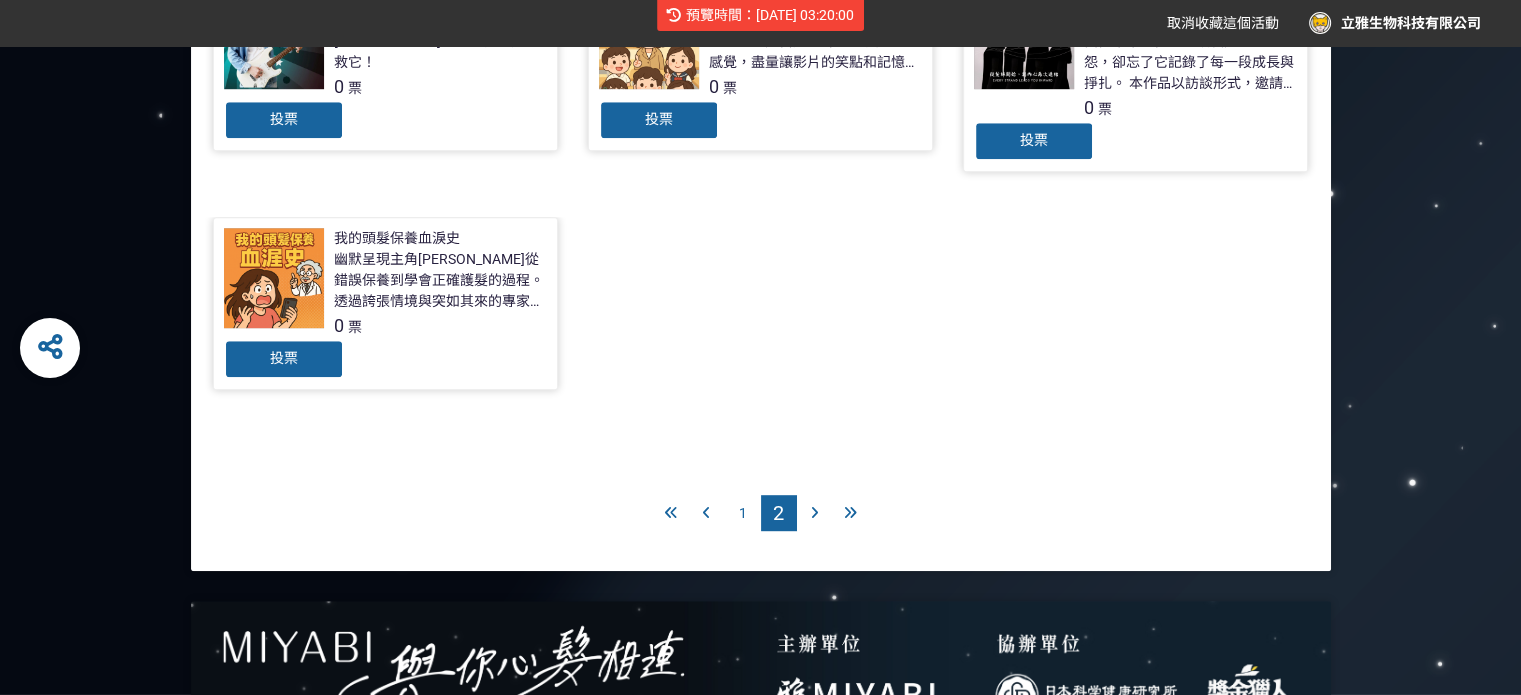 click on "1" at bounding box center (743, 513) 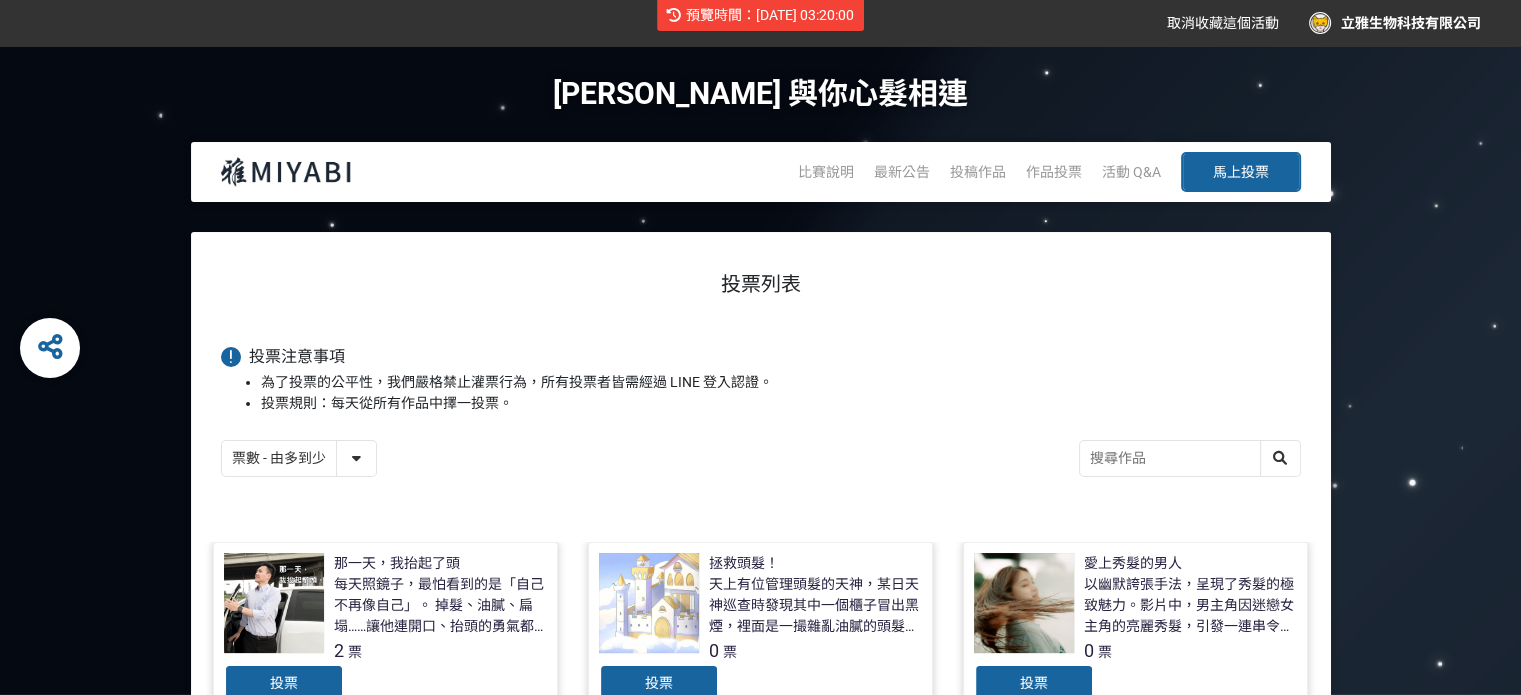 scroll, scrollTop: 100, scrollLeft: 0, axis: vertical 